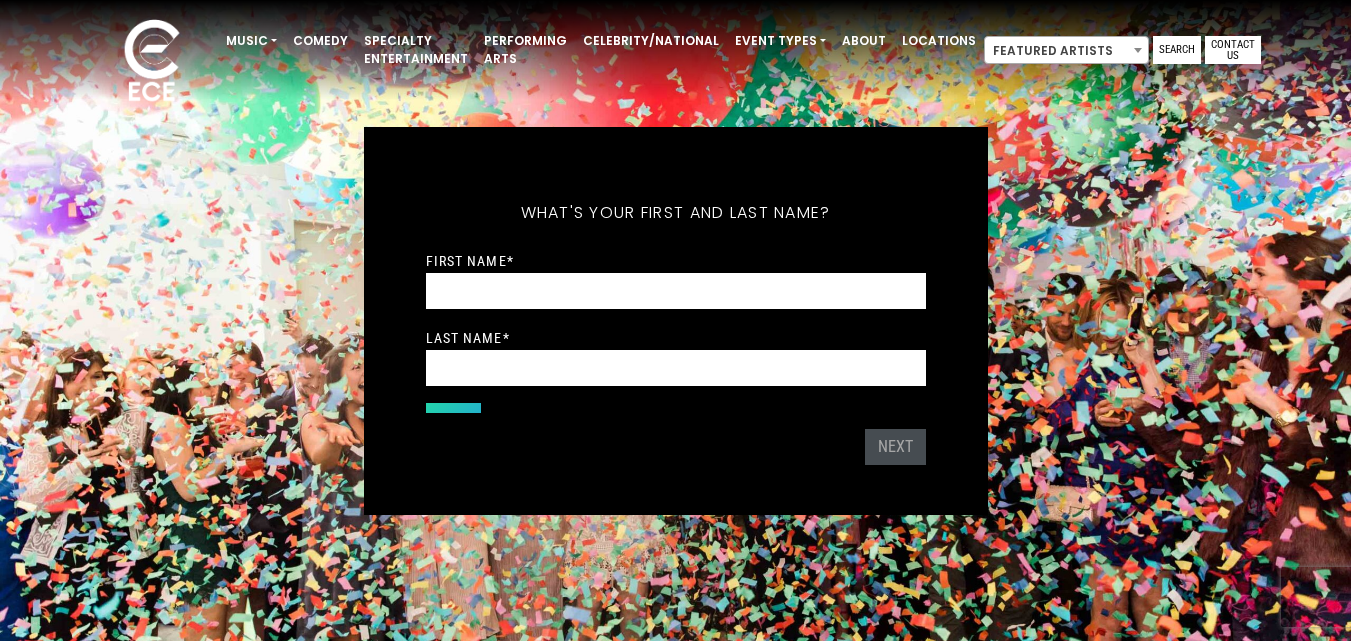 scroll, scrollTop: 0, scrollLeft: 0, axis: both 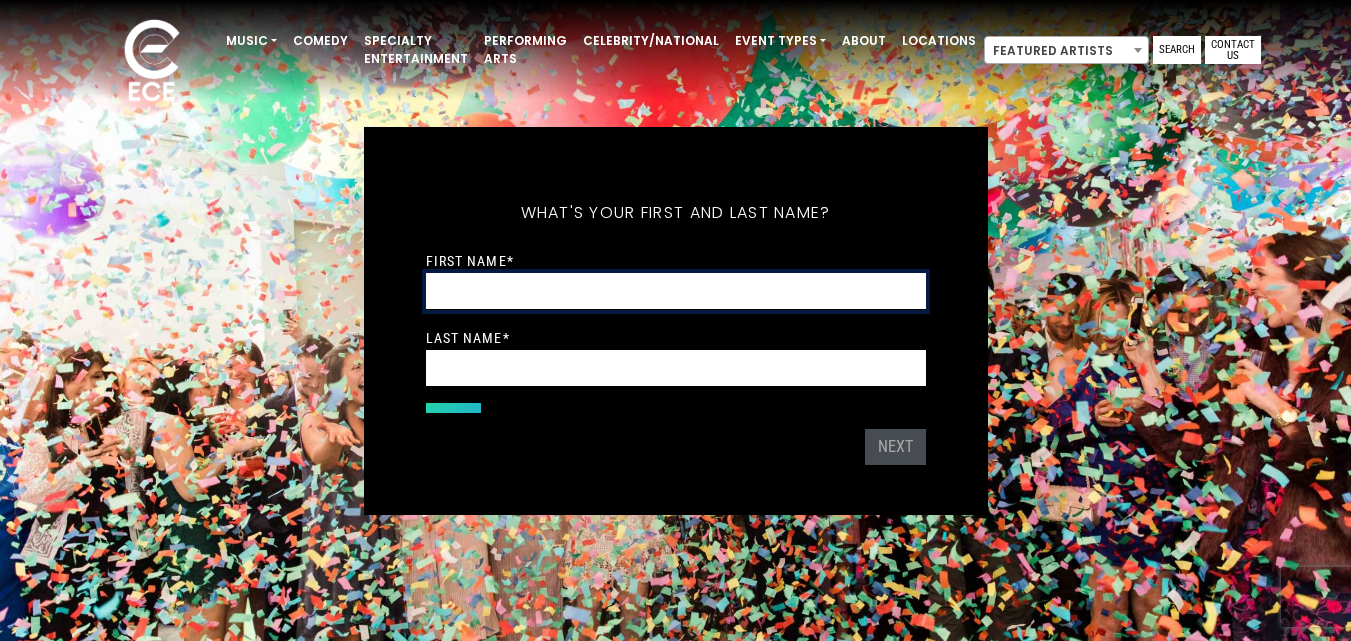 click on "First Name *" at bounding box center [676, 291] 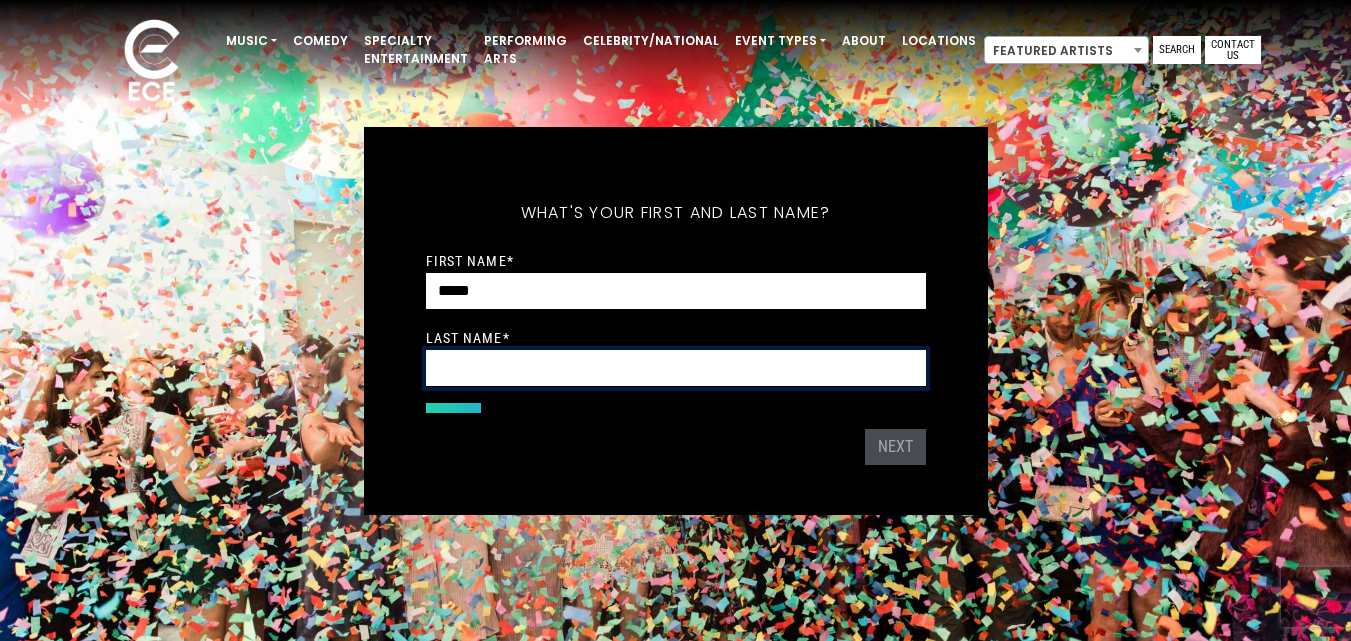 type on "*****" 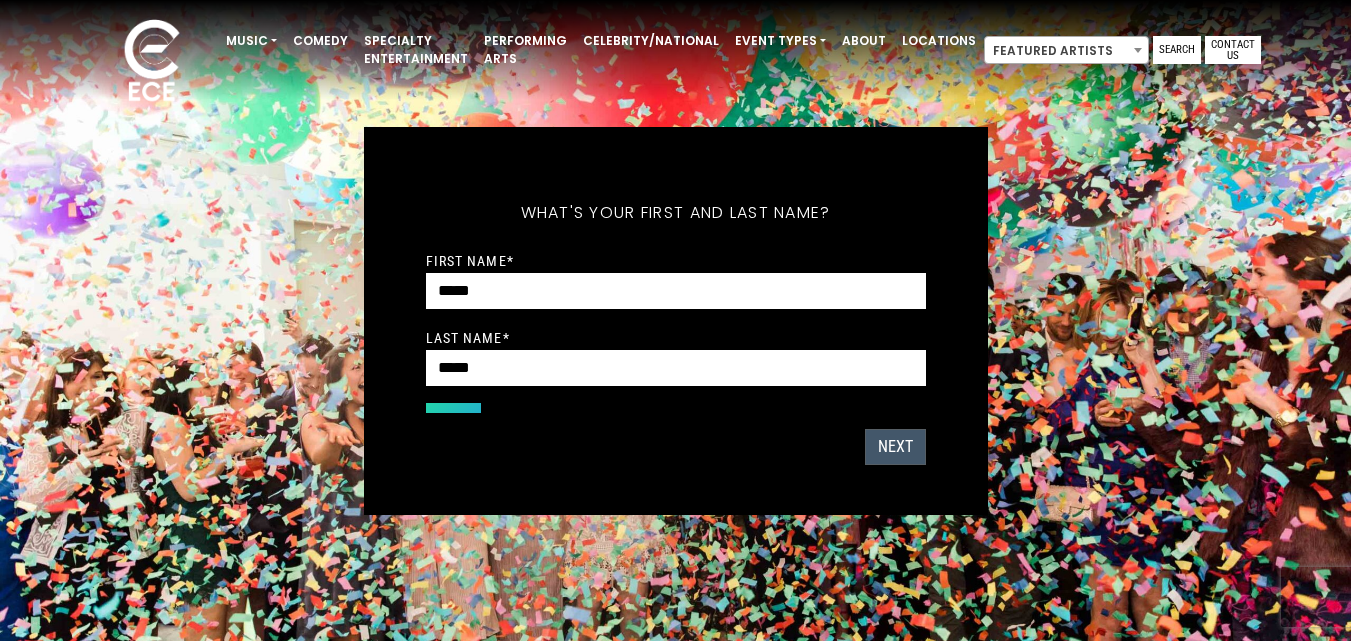 click on "Next" at bounding box center [895, 447] 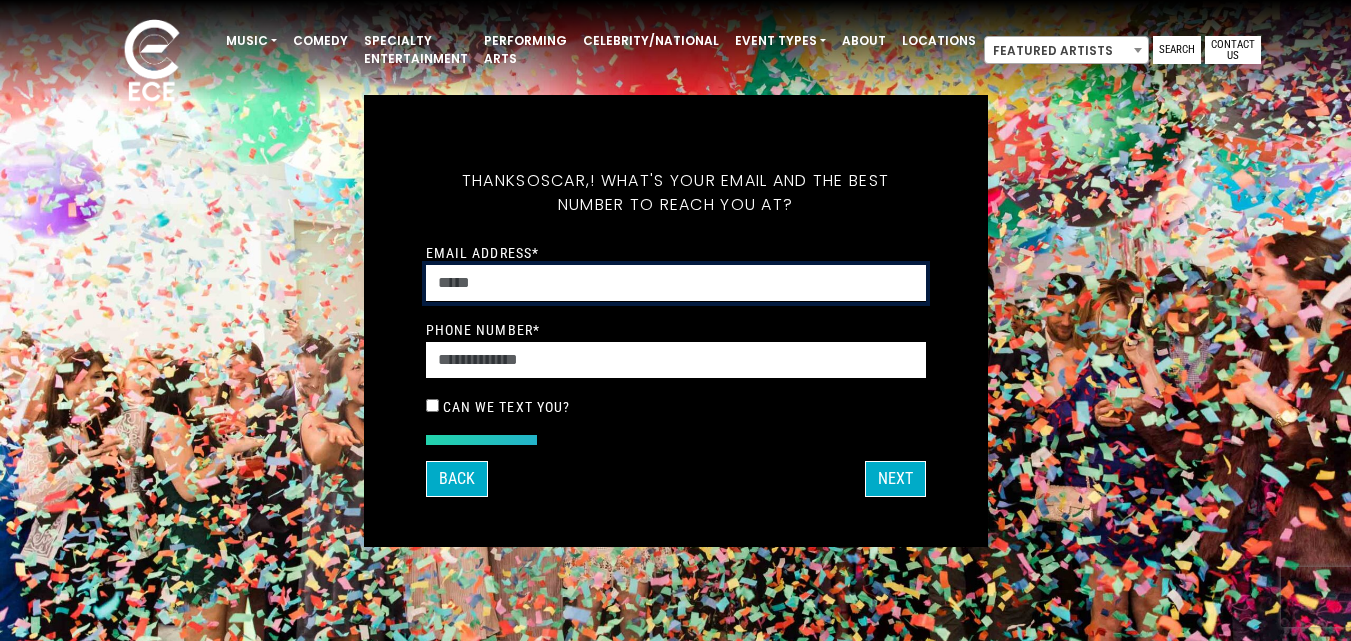 click on "Email Address *" at bounding box center (676, 283) 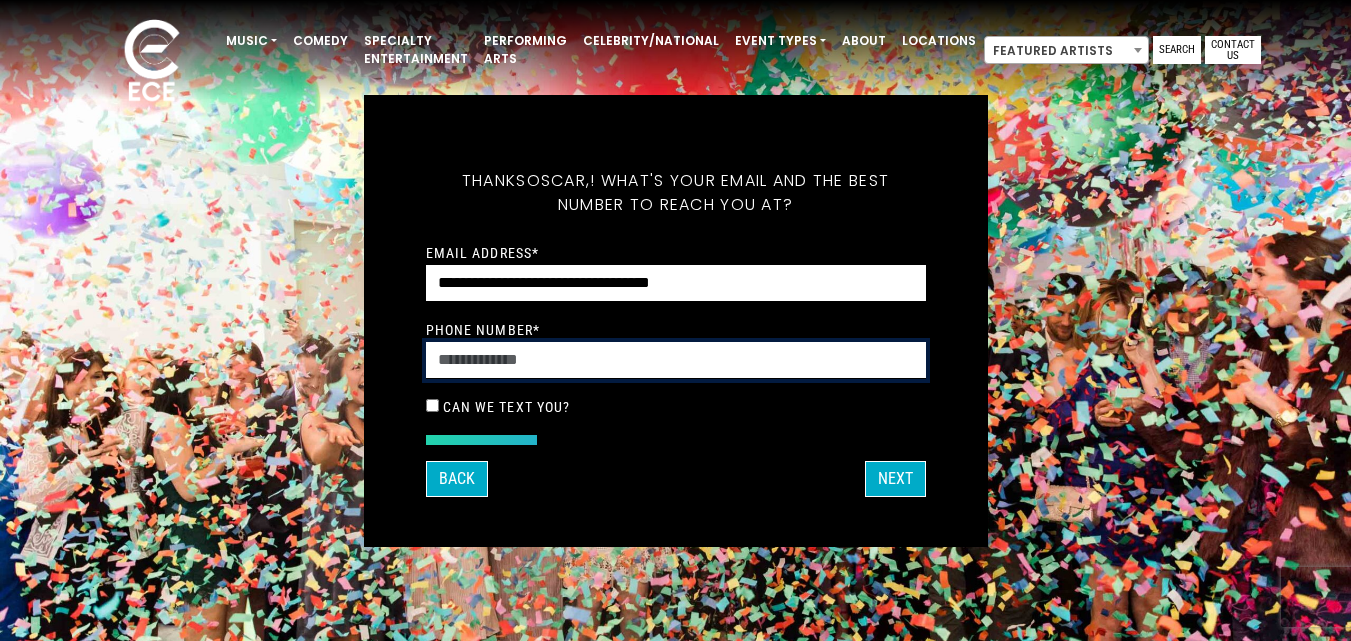 type on "**********" 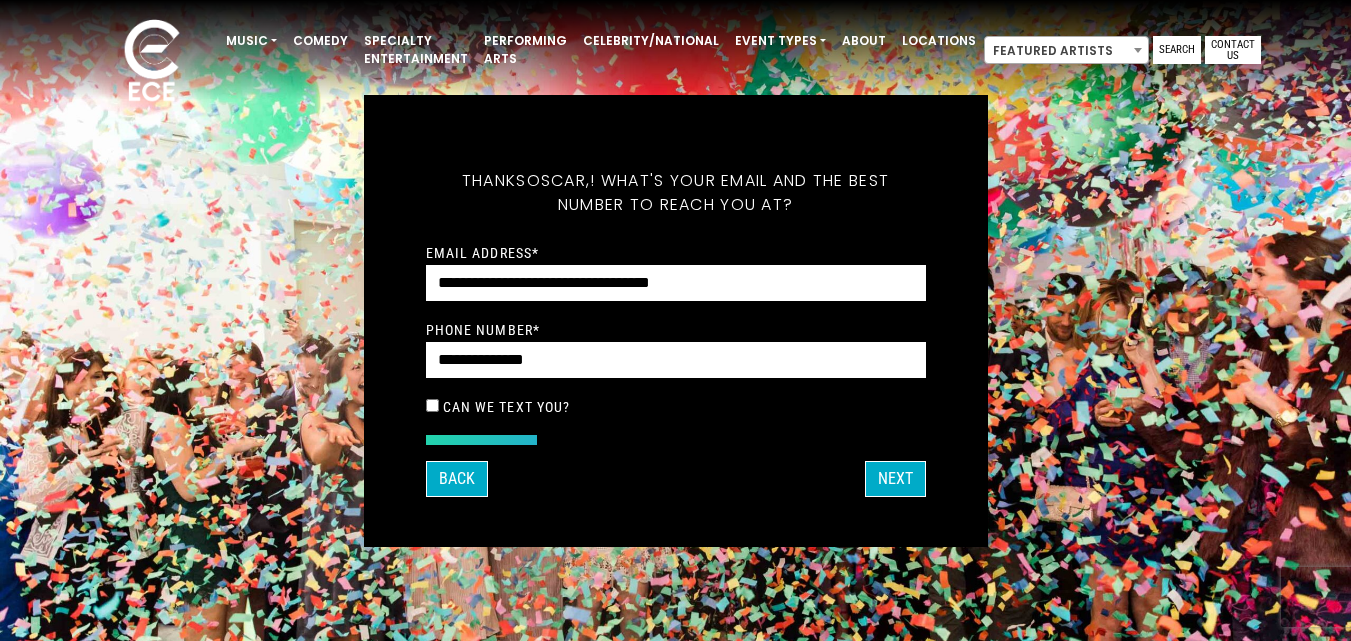click on "Can we text you?" at bounding box center (507, 407) 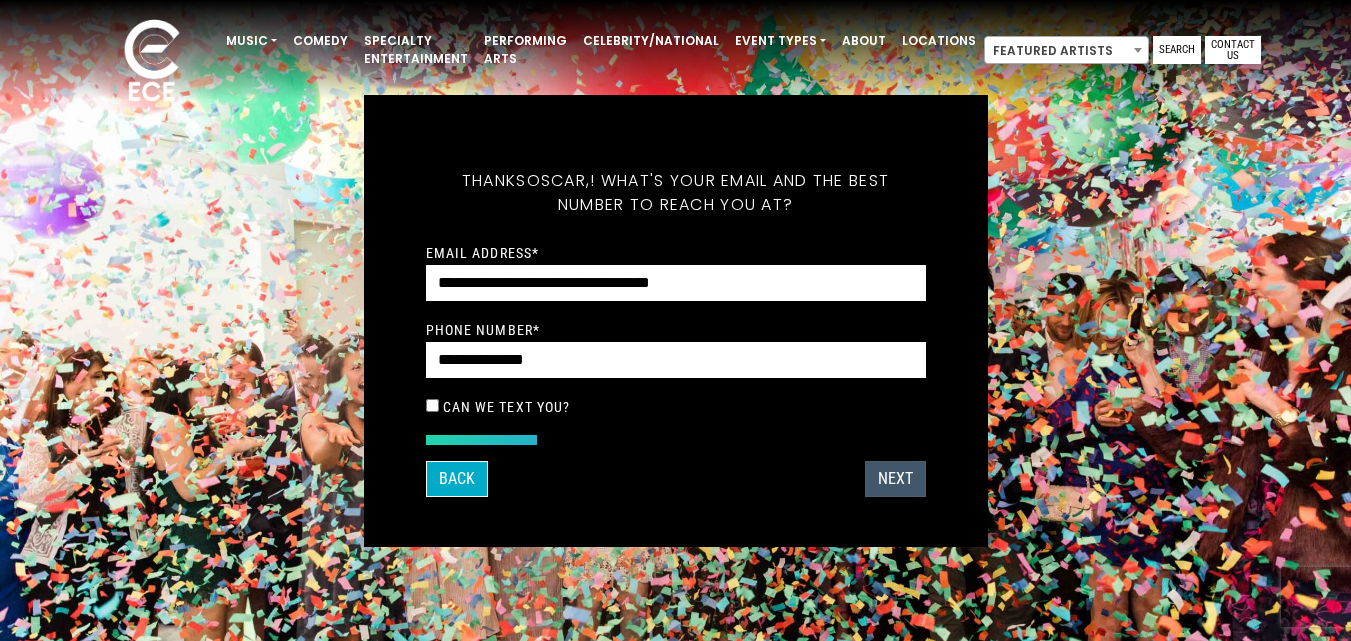 click on "Next" at bounding box center (895, 479) 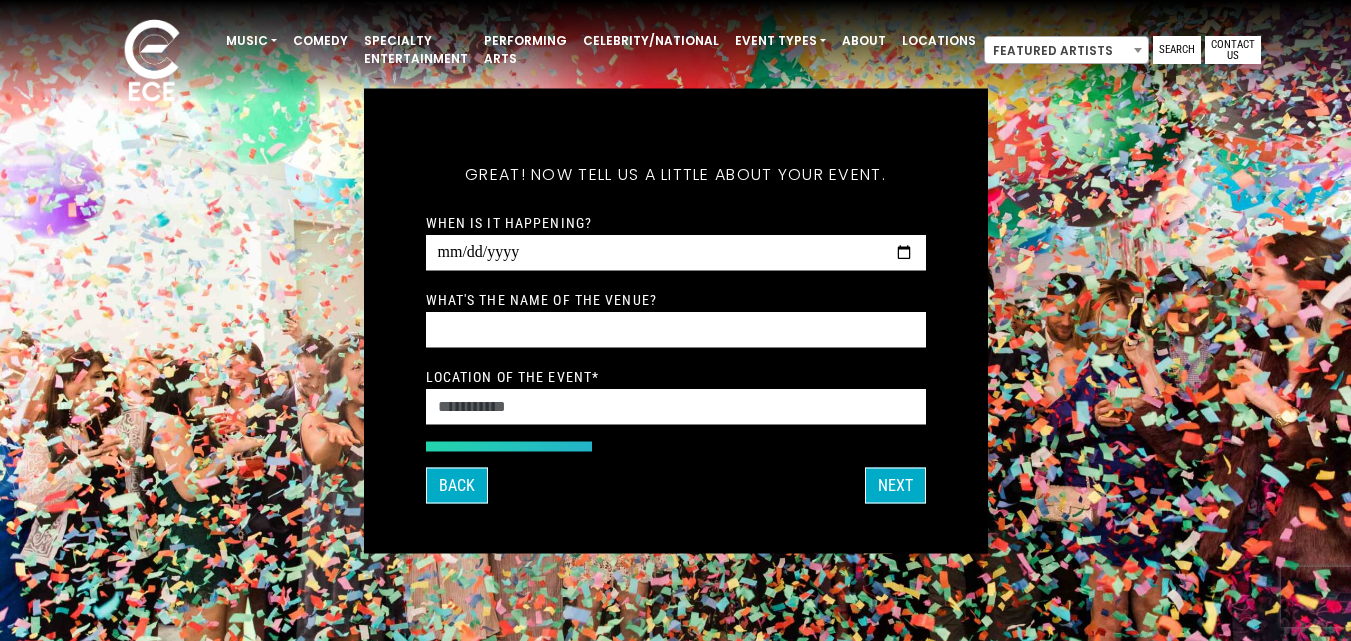 click on "What's the name of the venue?" at bounding box center (676, 317) 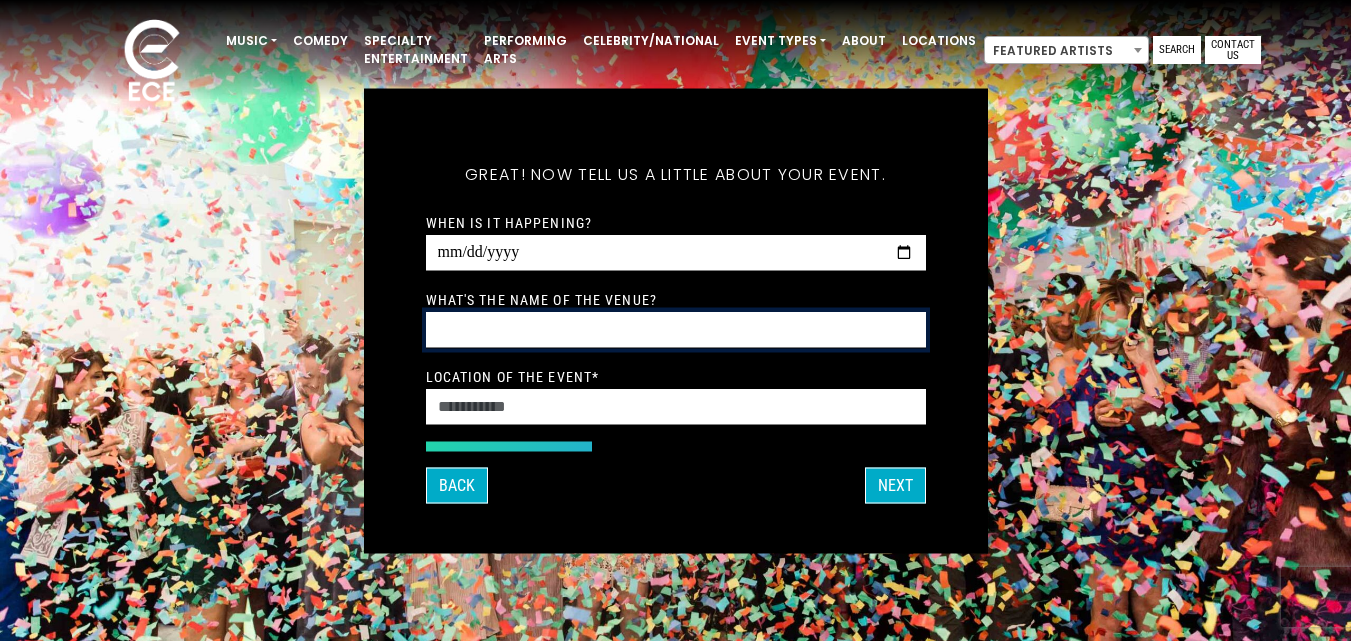 click on "What's the name of the venue?" at bounding box center (676, 329) 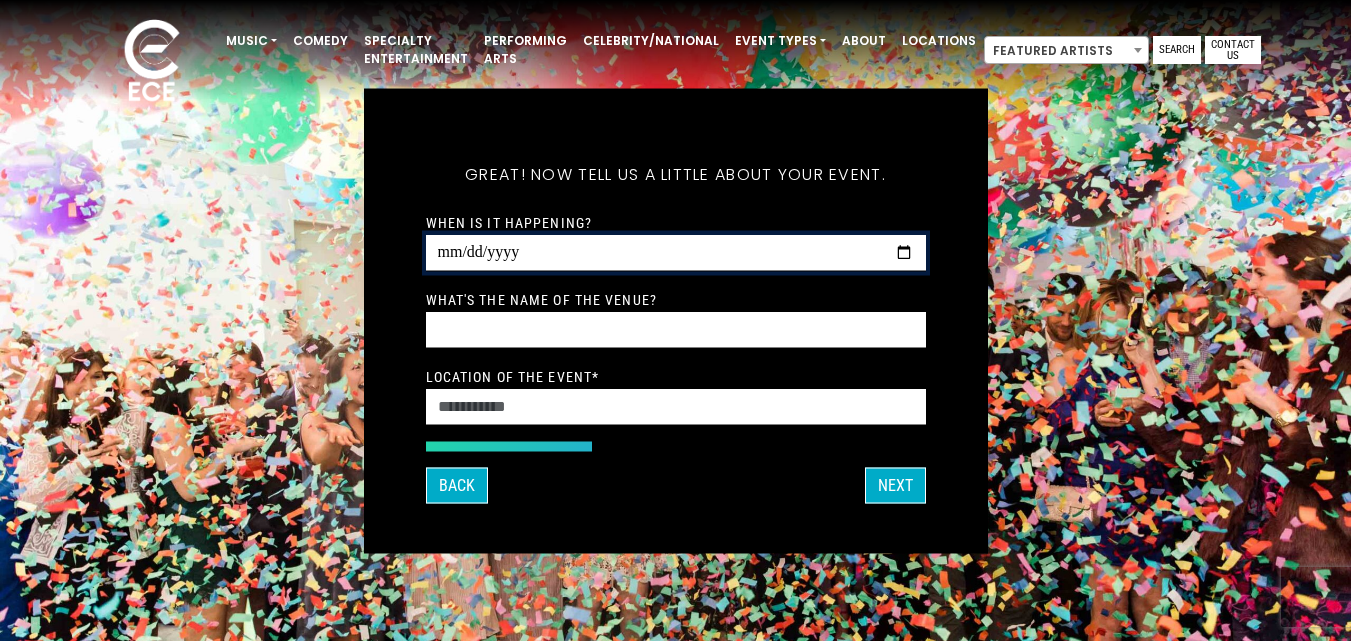 click on "When is it happening?" at bounding box center [676, 252] 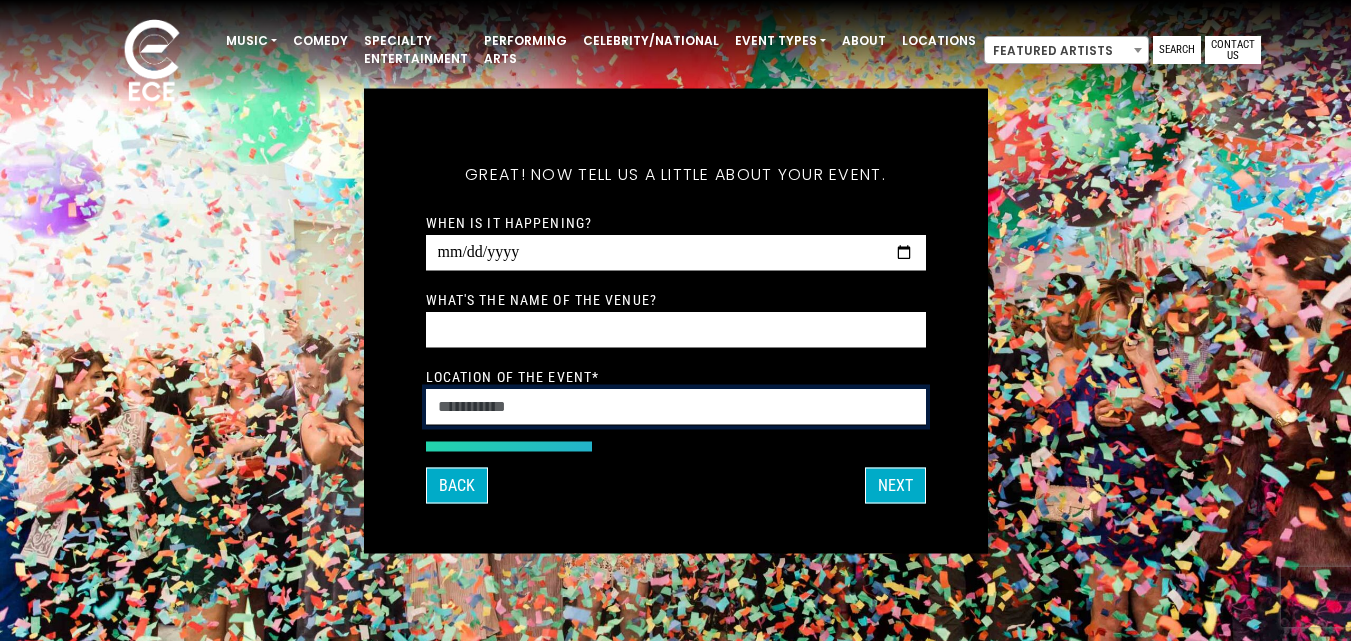 click on "Location of the event *" at bounding box center [676, 406] 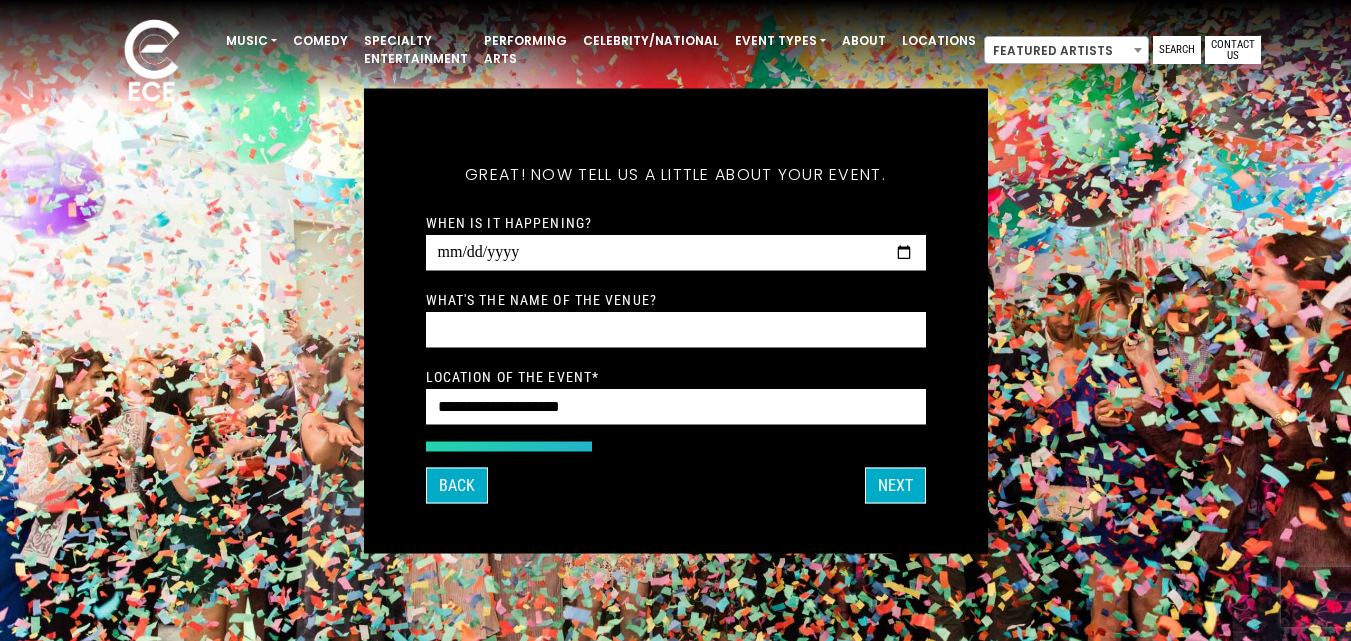 type on "**********" 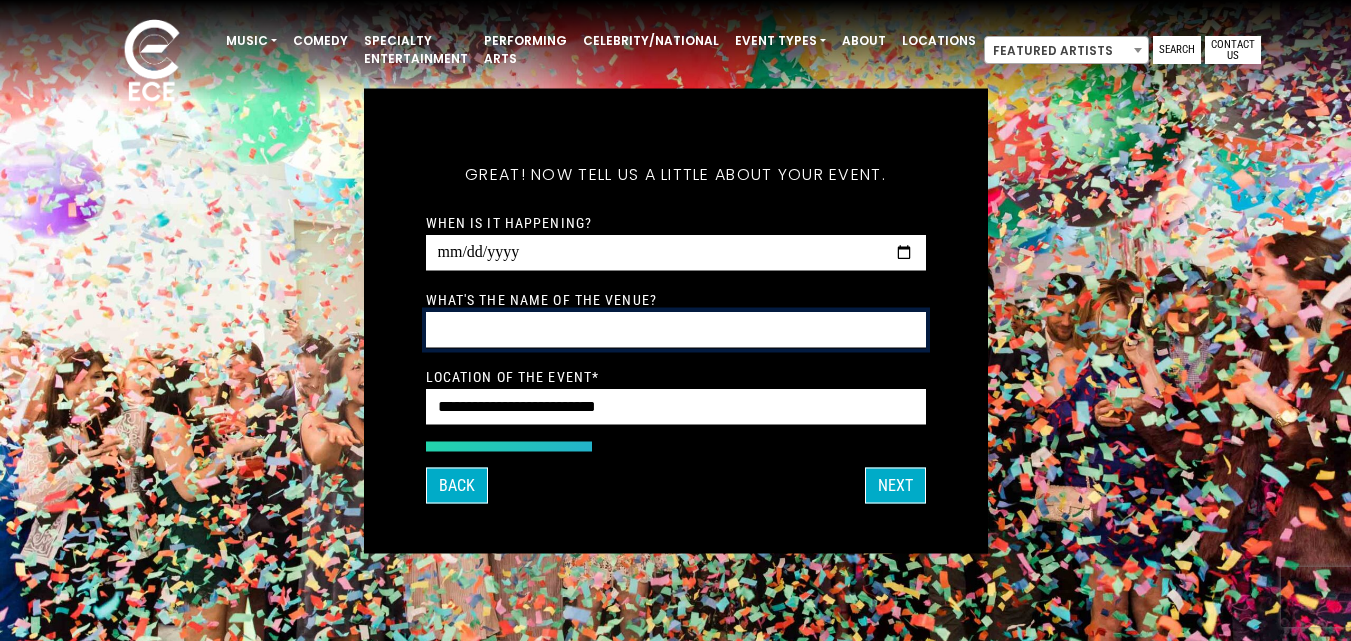 click on "What's the name of the venue?" at bounding box center [676, 329] 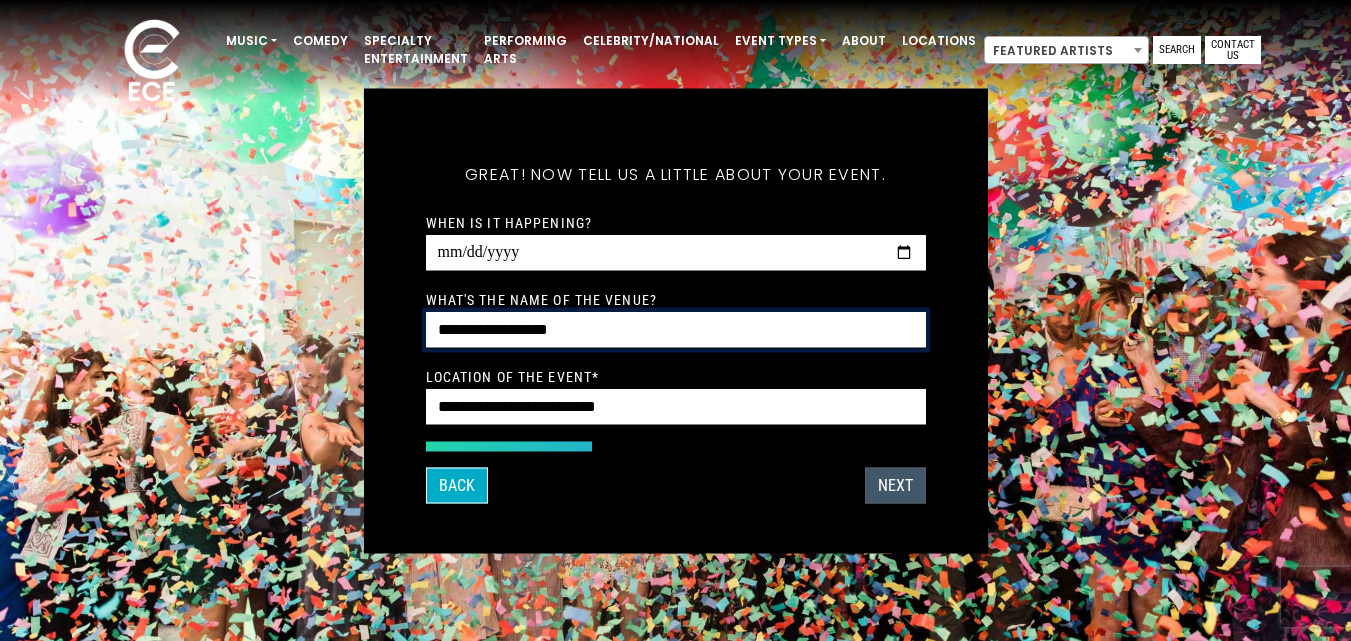 type on "**********" 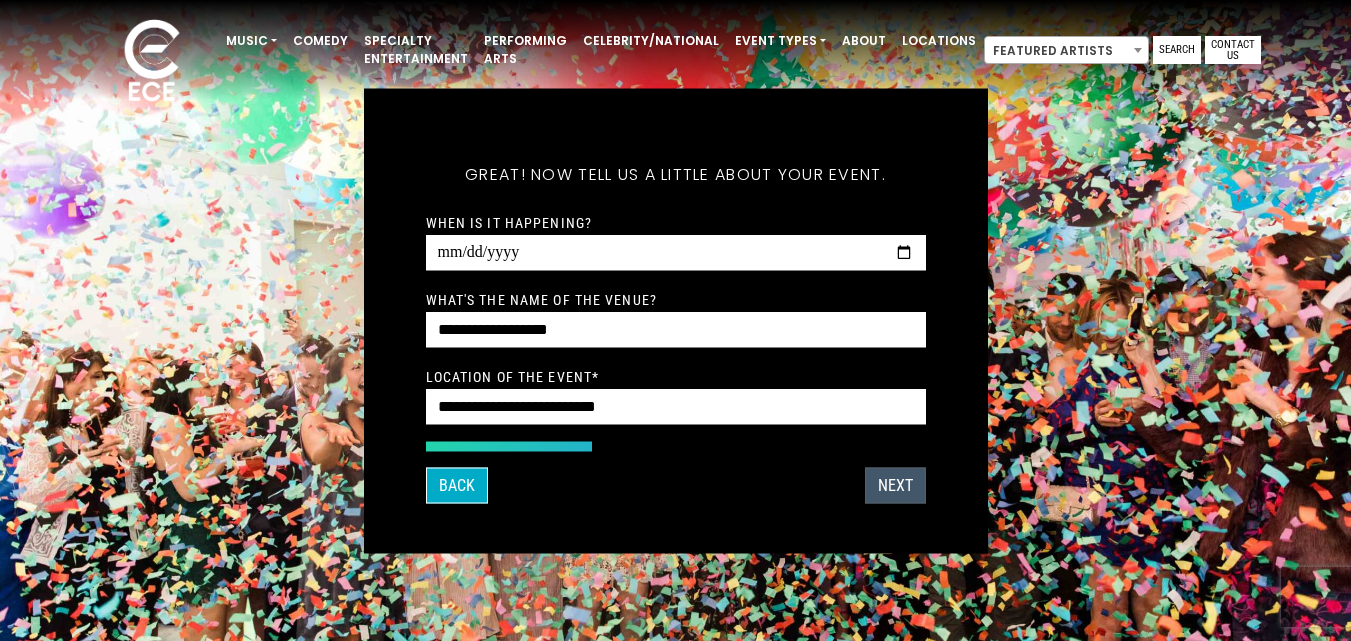 click on "Next" at bounding box center (895, 485) 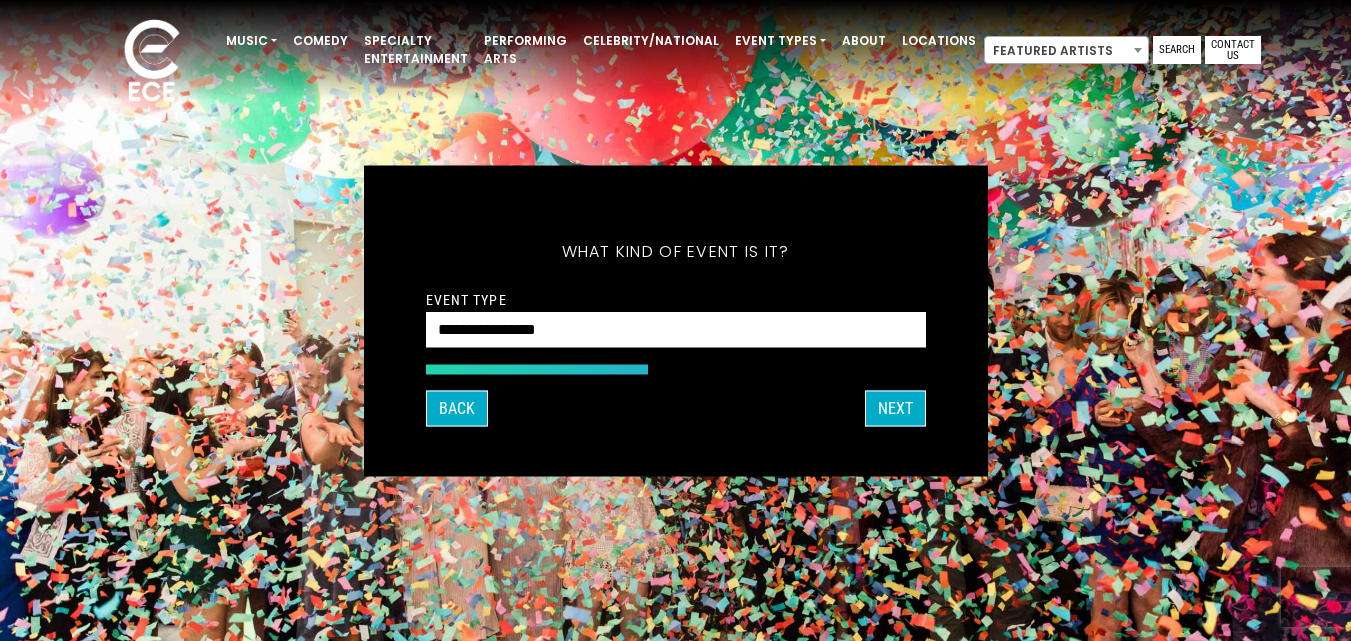 click on "**********" at bounding box center [676, 325] 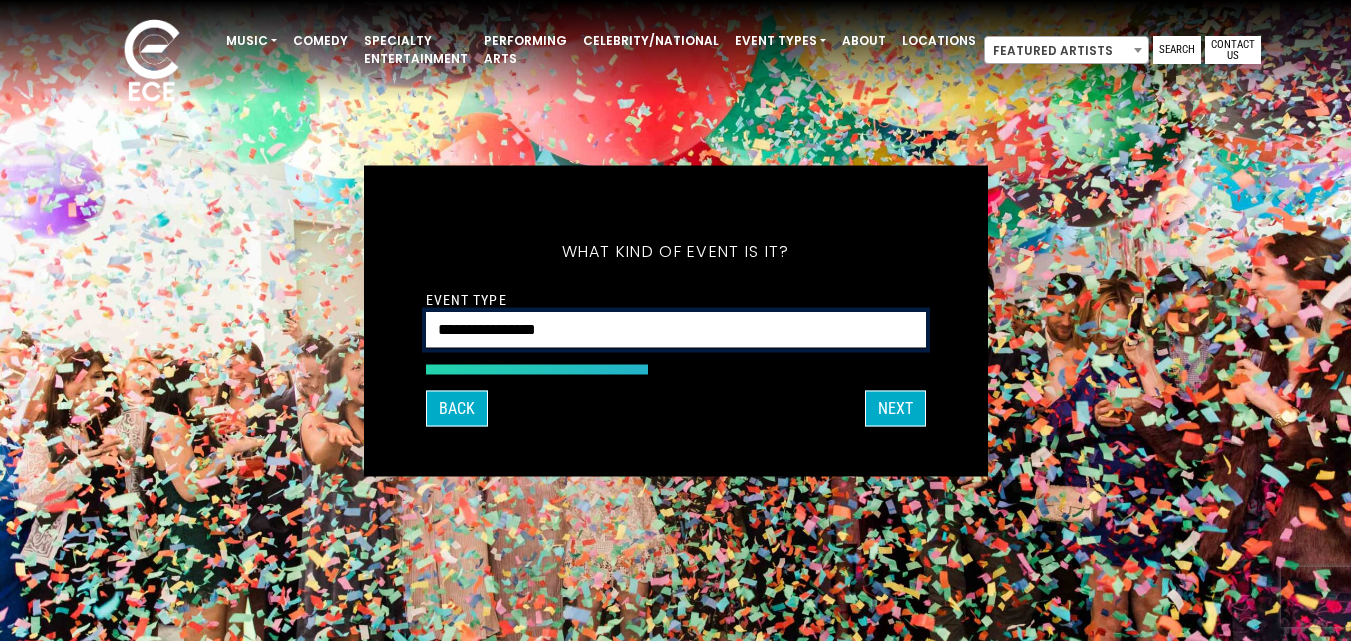 click on "**********" at bounding box center (676, 329) 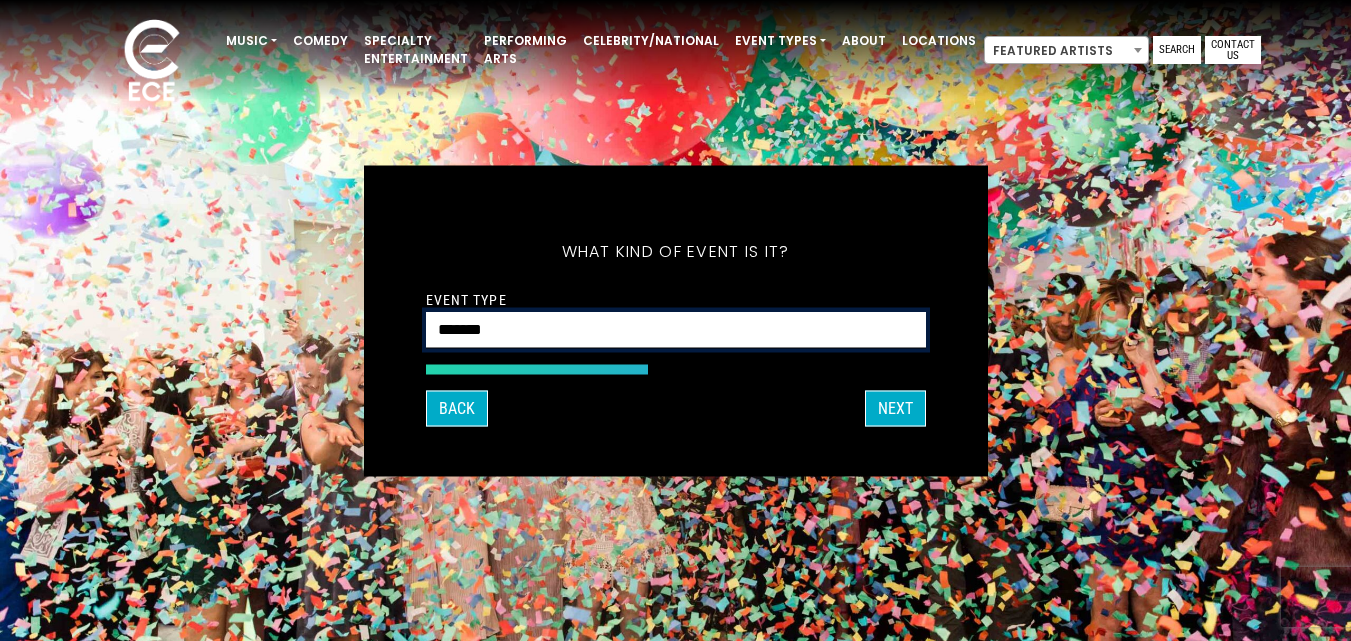 click on "**********" at bounding box center [676, 329] 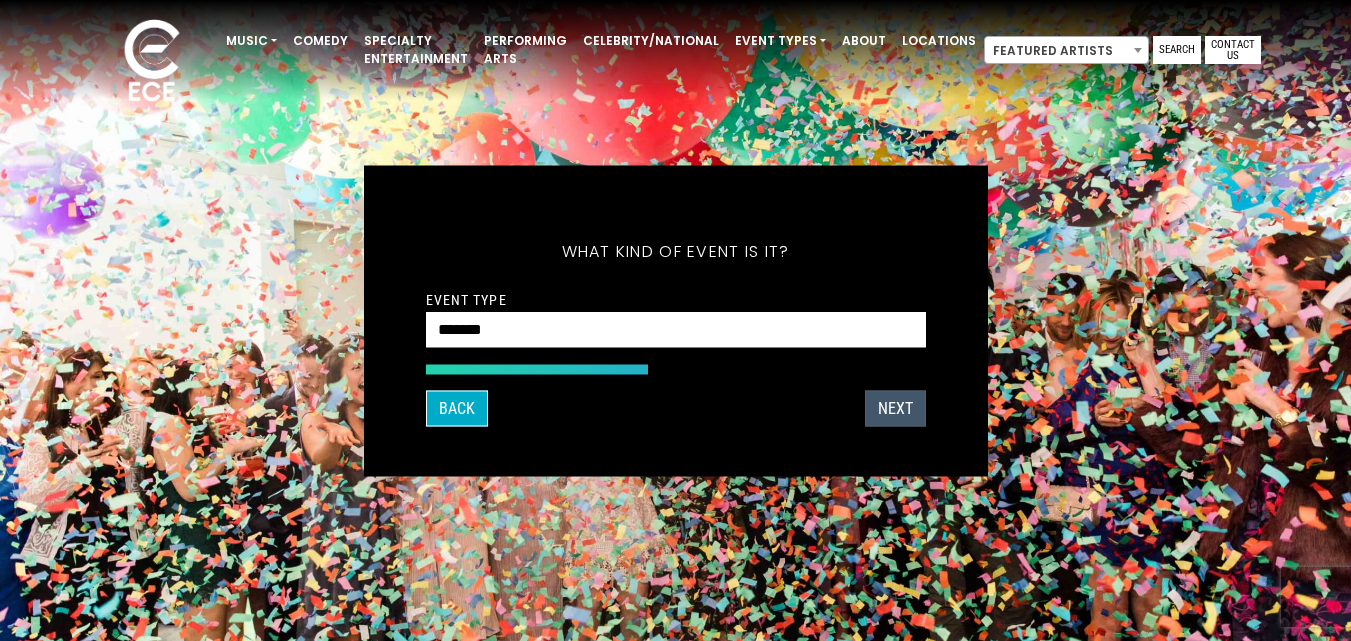 click on "Next" at bounding box center [895, 408] 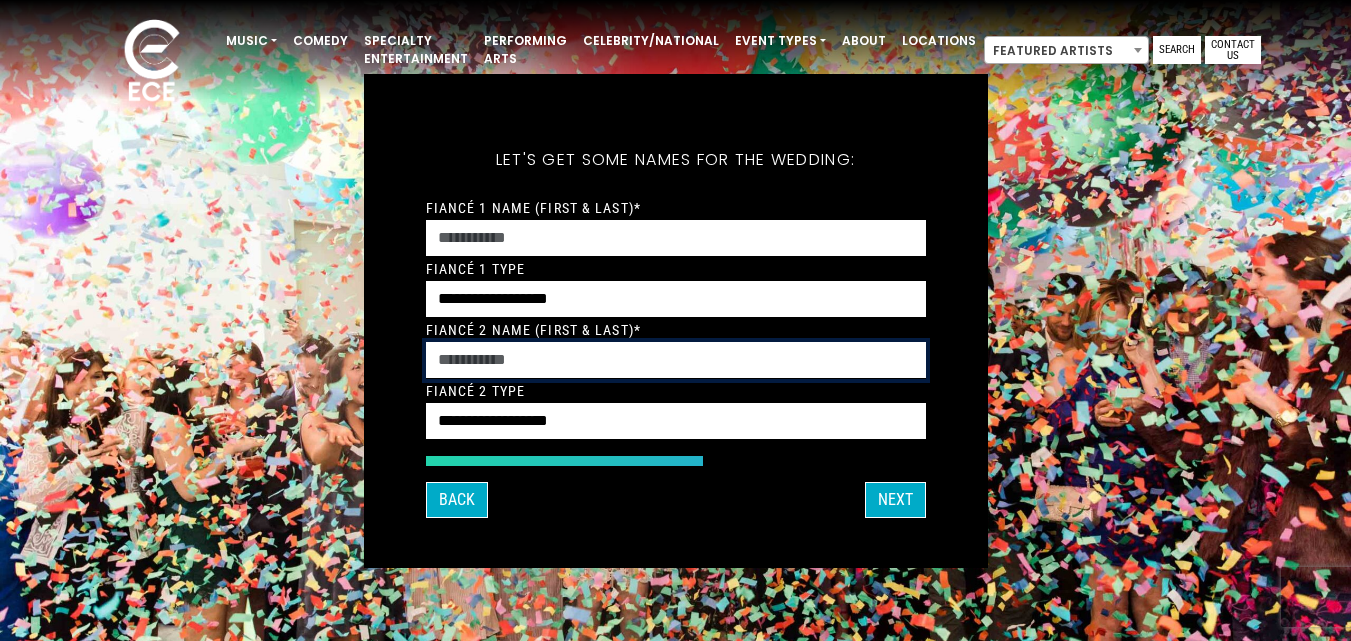click on "Fiancé 2 Name (First & Last)*" at bounding box center [676, 360] 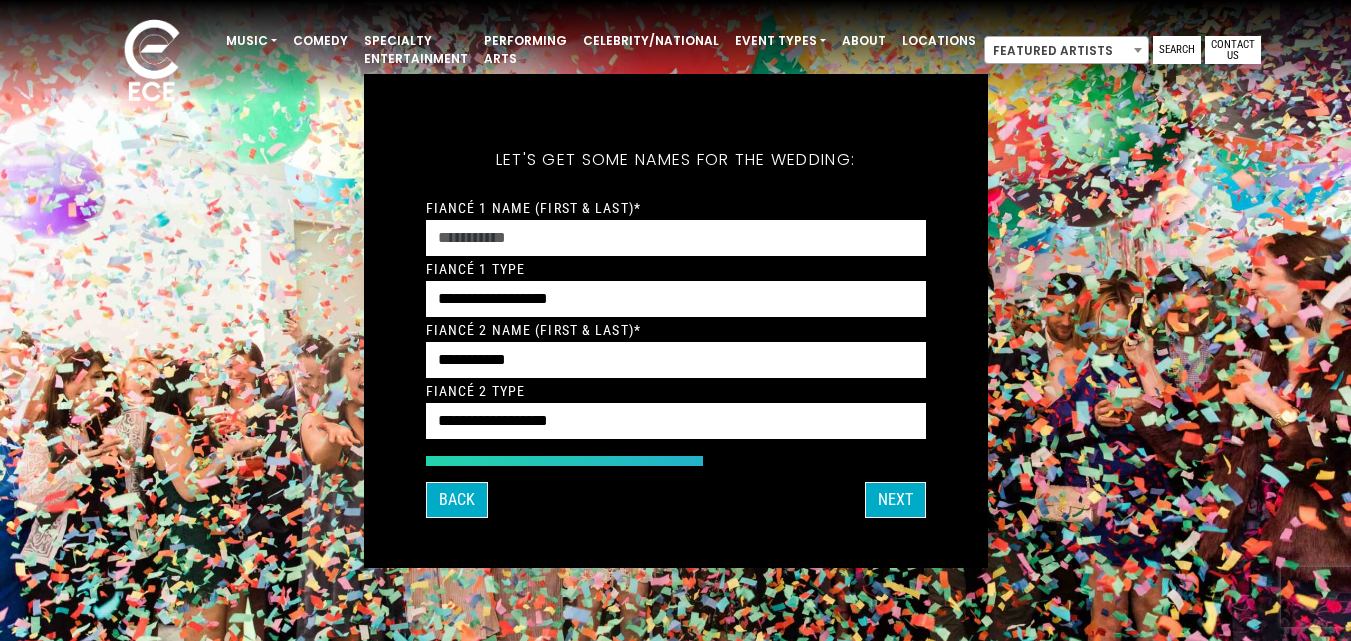 click on "Fiancé 2 Name (First & Last)*" at bounding box center (533, 330) 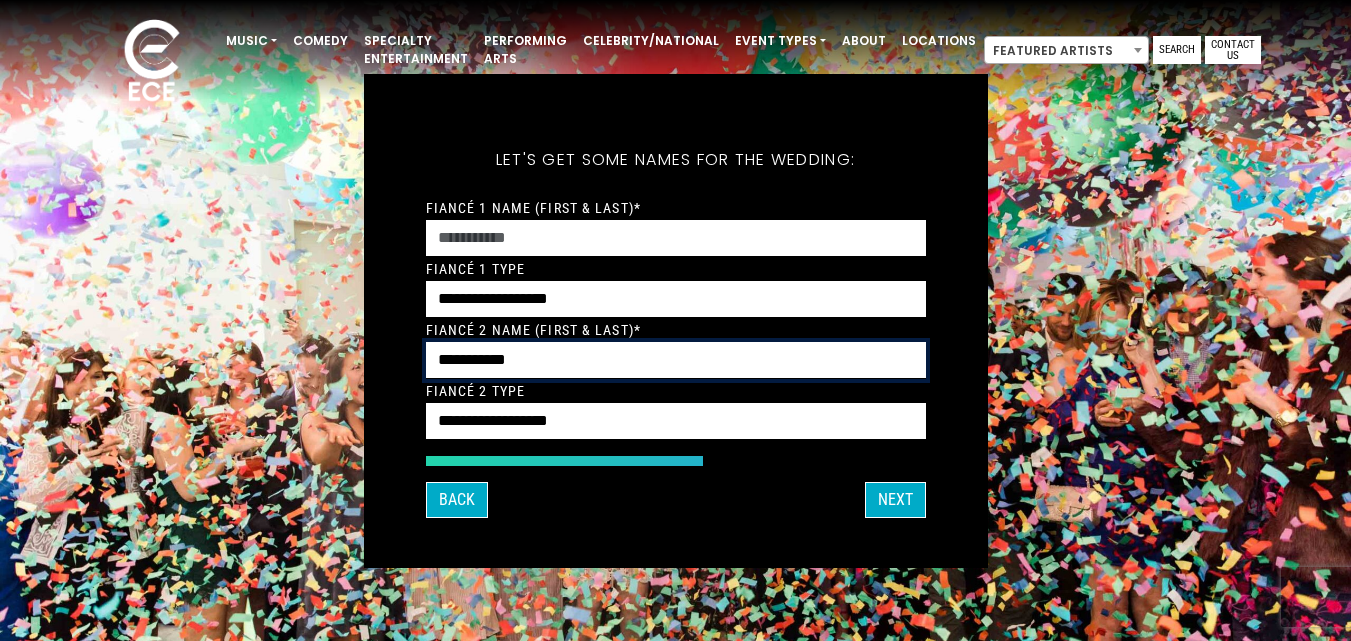 click on "**********" at bounding box center [676, 360] 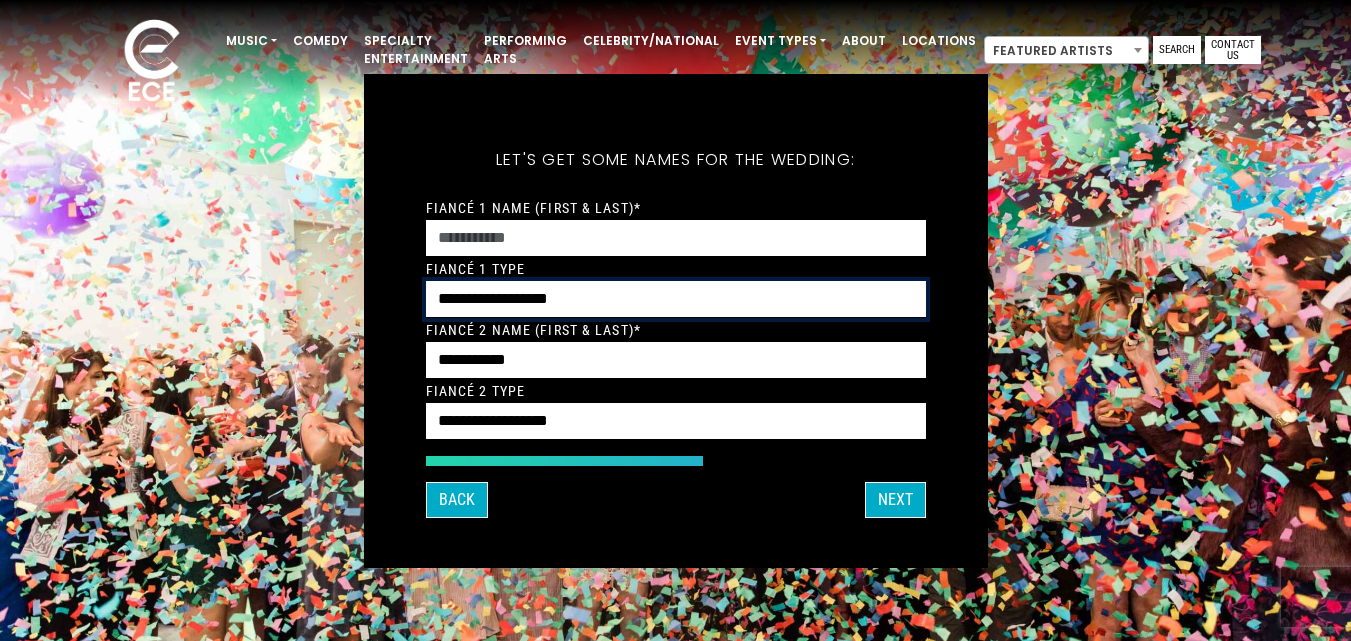 click on "**********" at bounding box center [676, 299] 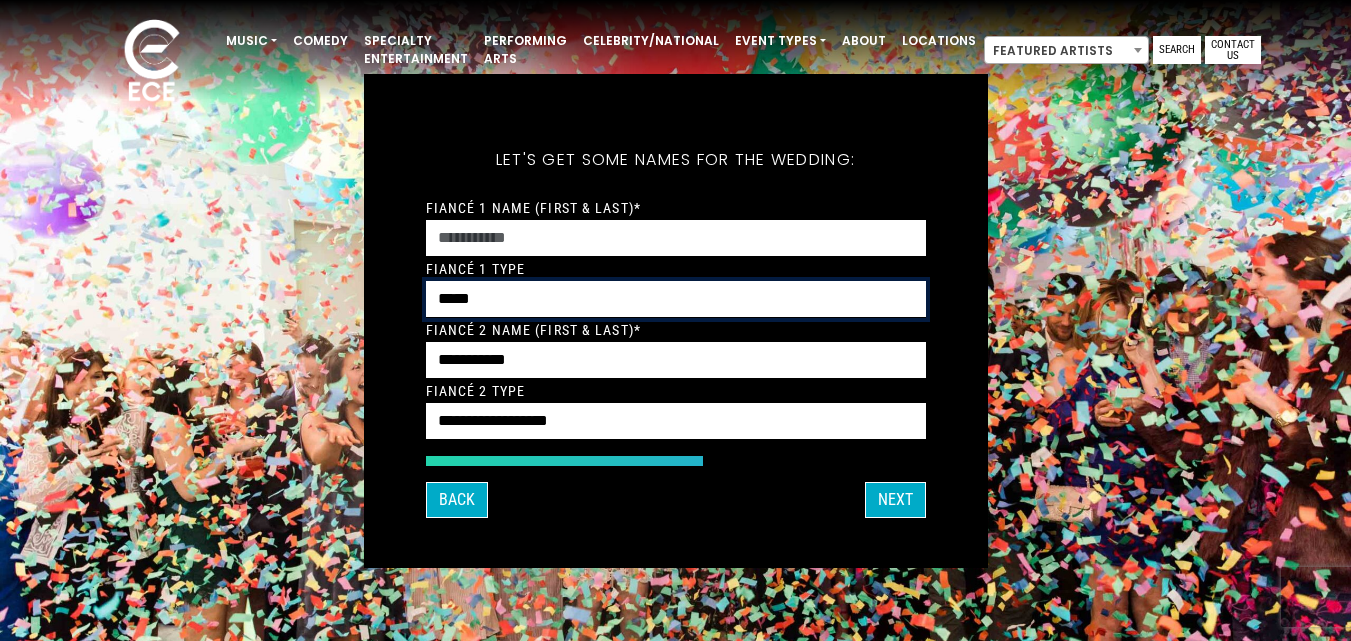 click on "**********" at bounding box center [676, 299] 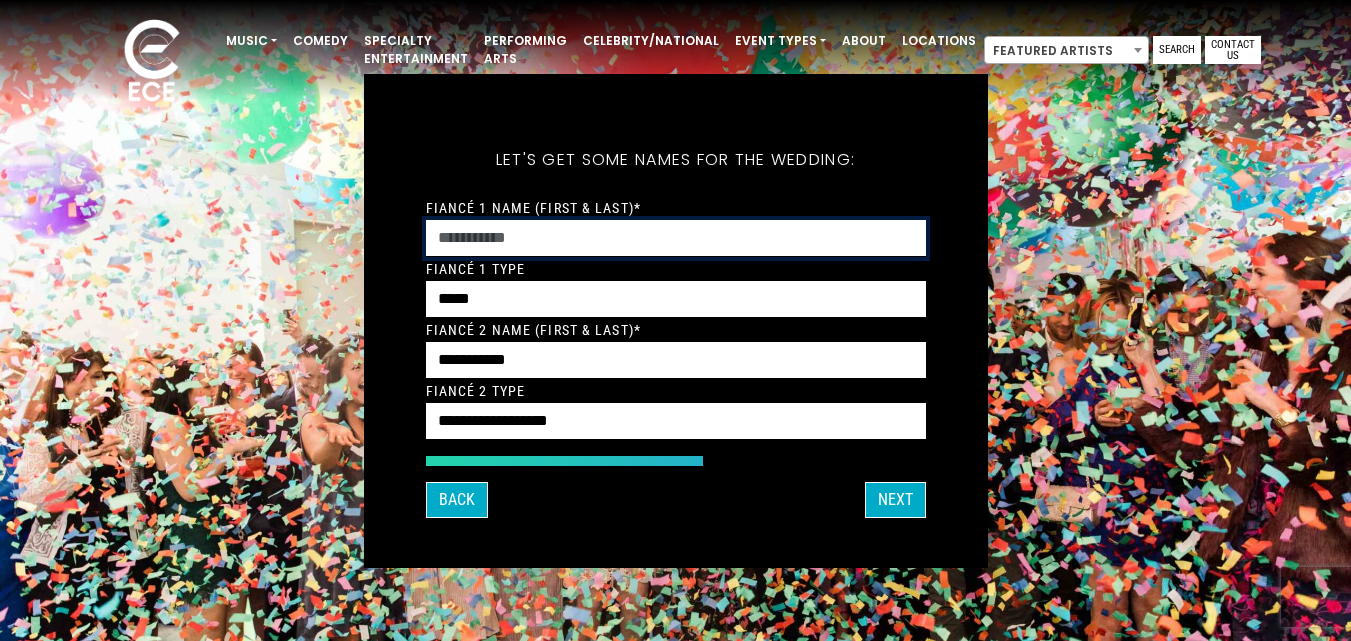 click on "Fiancé 1 Name (First & Last)*" at bounding box center (676, 238) 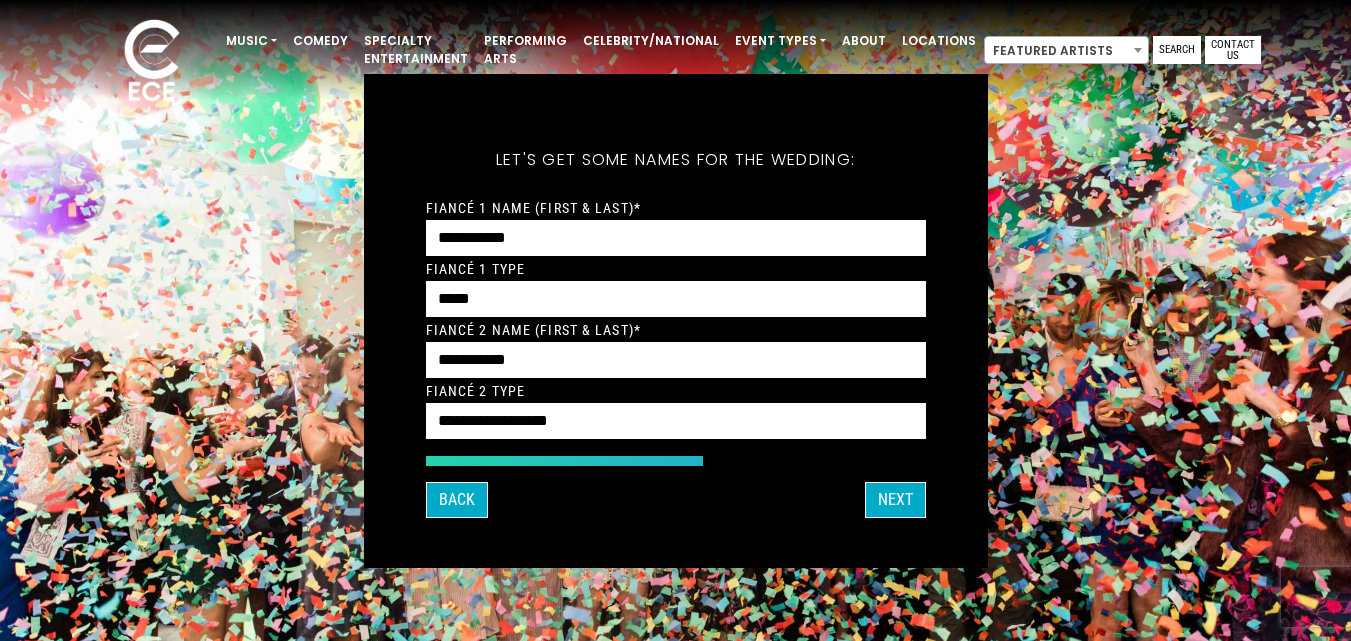 click on "**********" at bounding box center (676, 379) 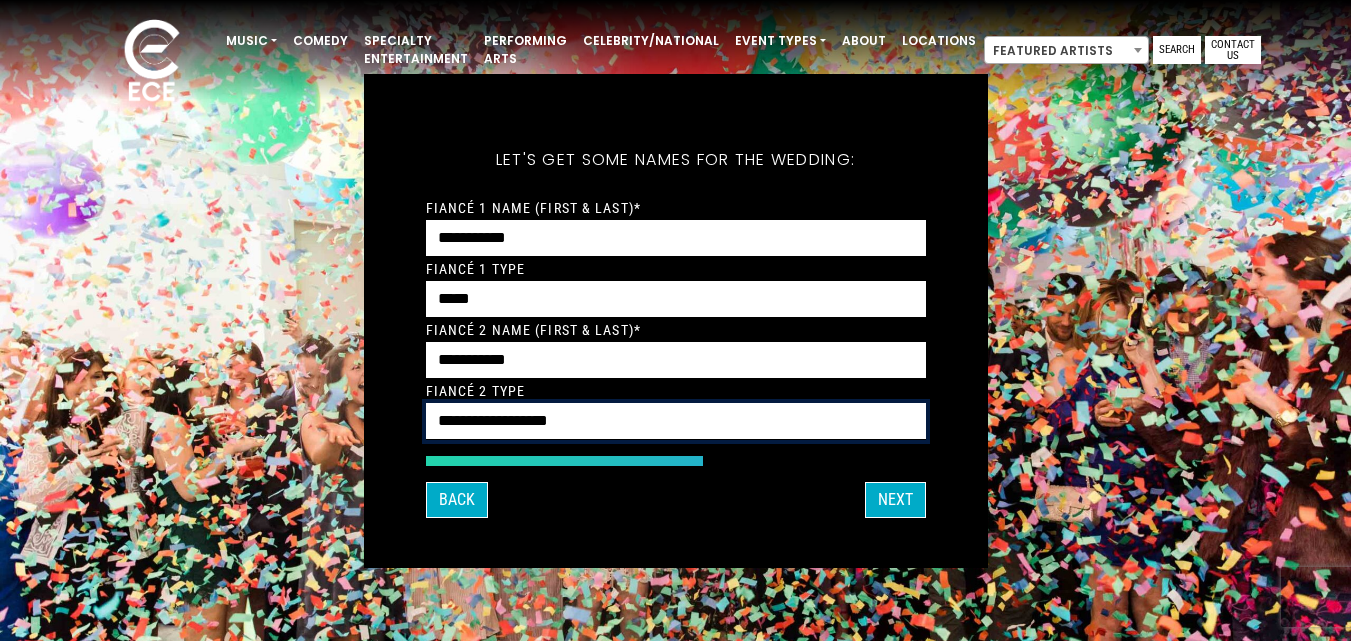 click on "**********" at bounding box center (676, 421) 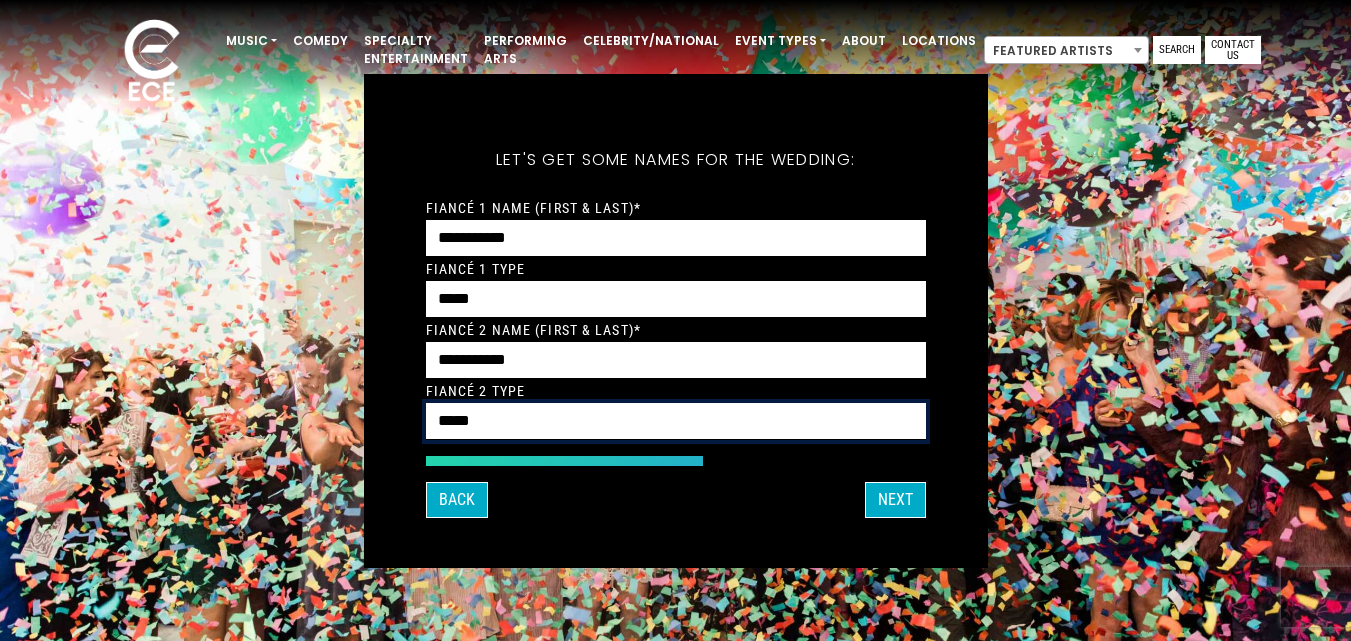 click on "**********" at bounding box center (676, 421) 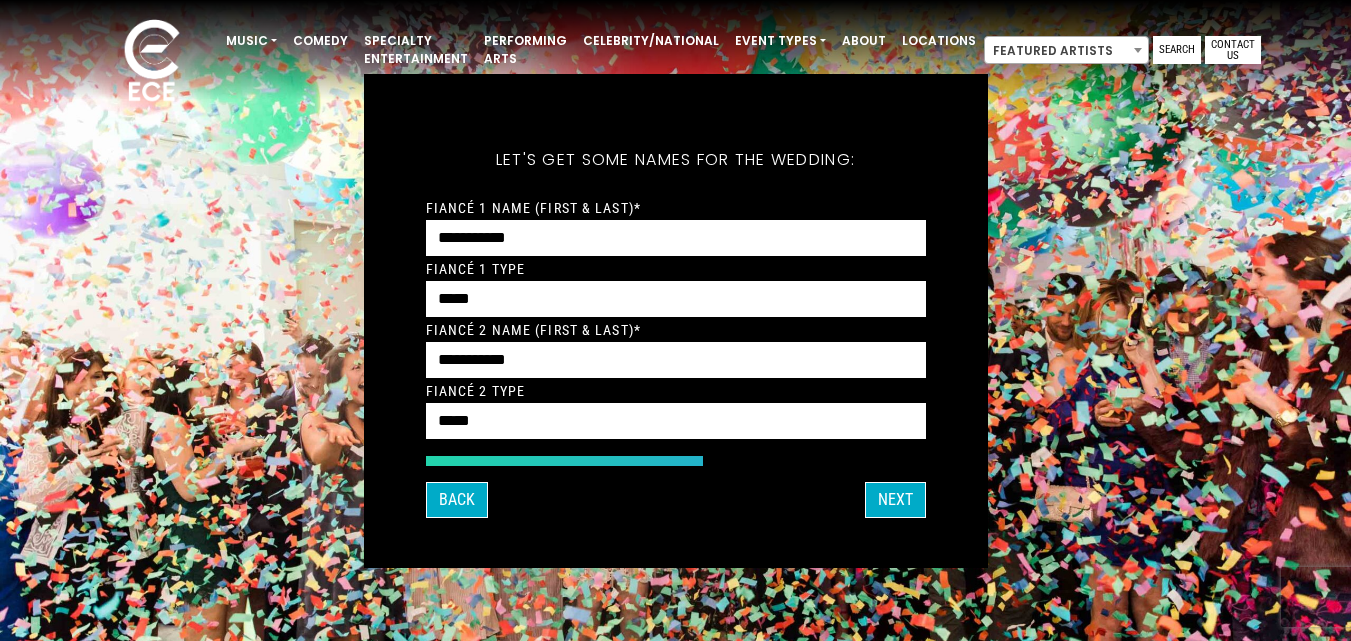 drag, startPoint x: 869, startPoint y: 480, endPoint x: 875, endPoint y: 493, distance: 14.3178215 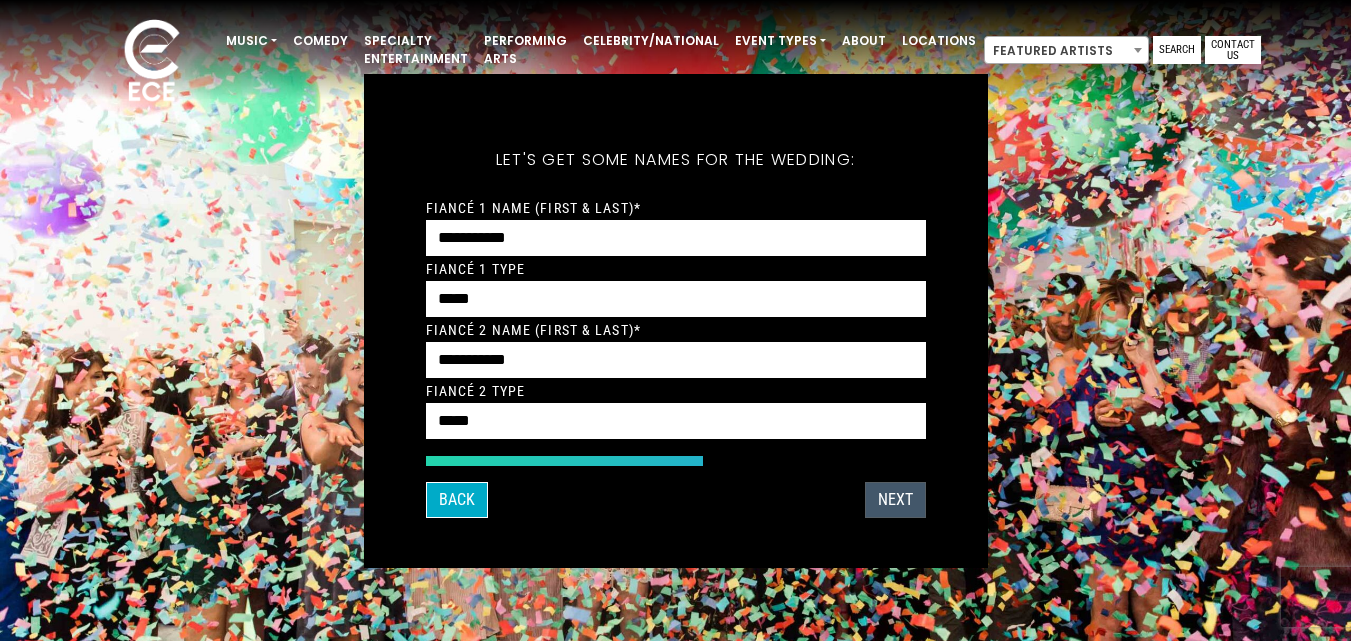 click on "Next" at bounding box center (895, 500) 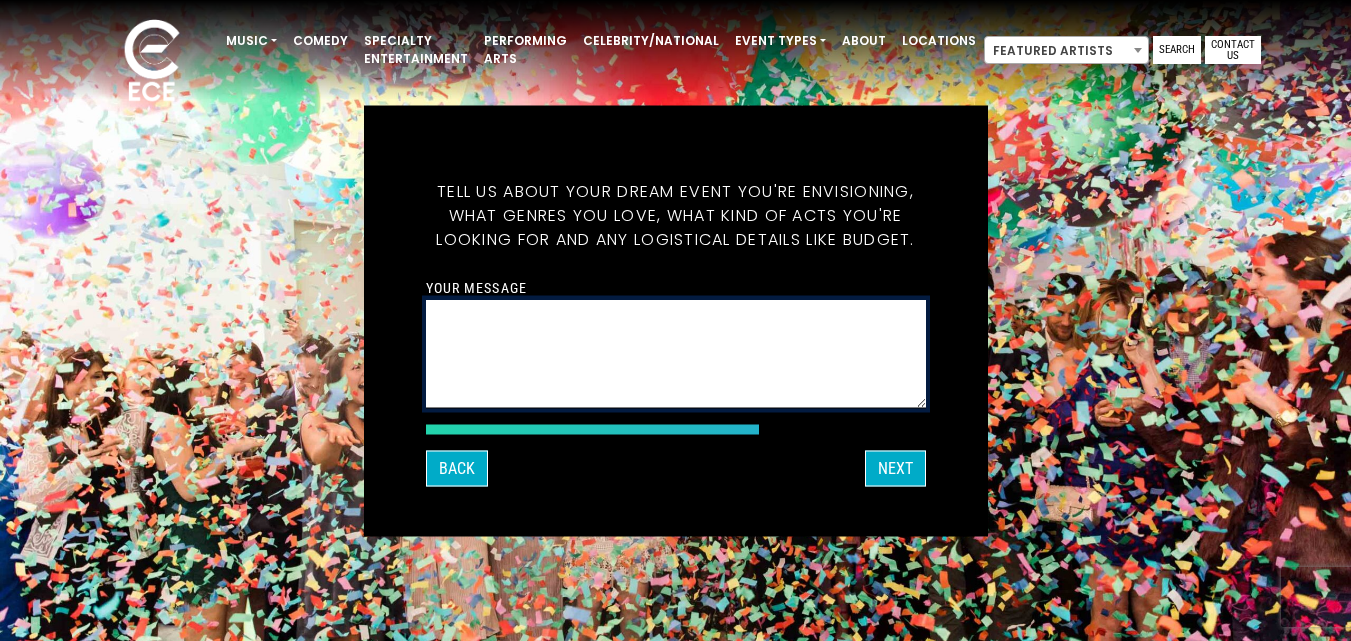 click on "Your message" at bounding box center [676, 353] 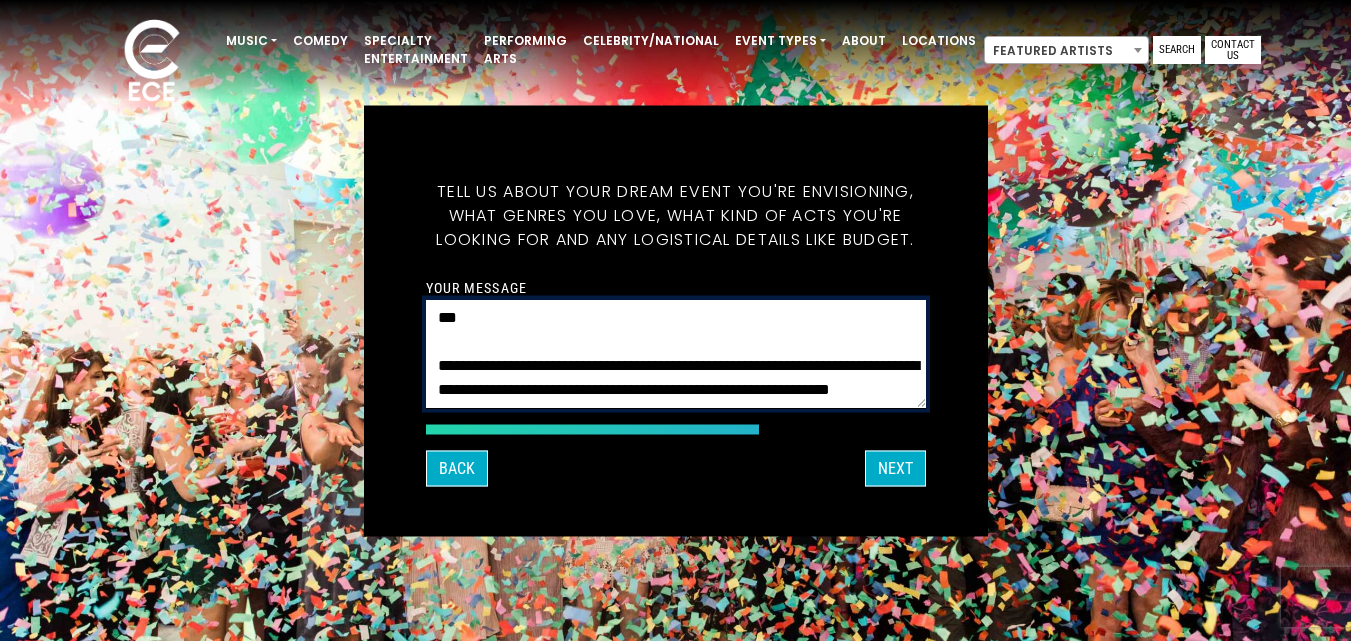 scroll, scrollTop: 617, scrollLeft: 0, axis: vertical 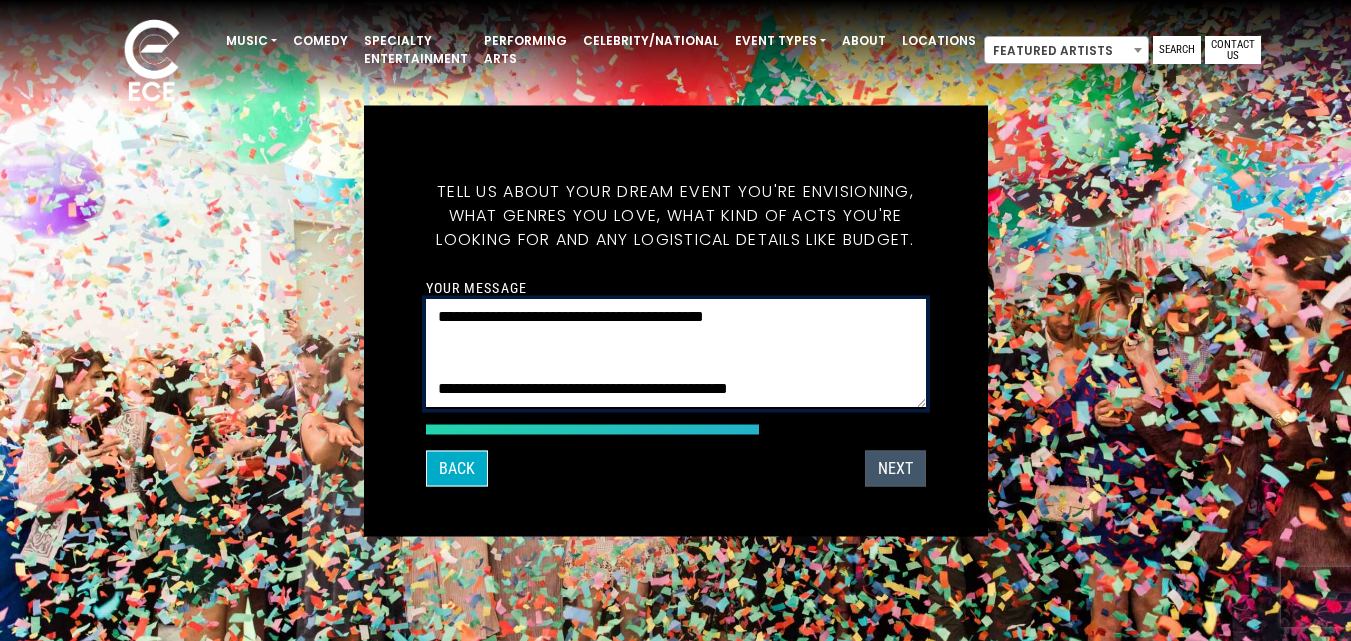 type on "**********" 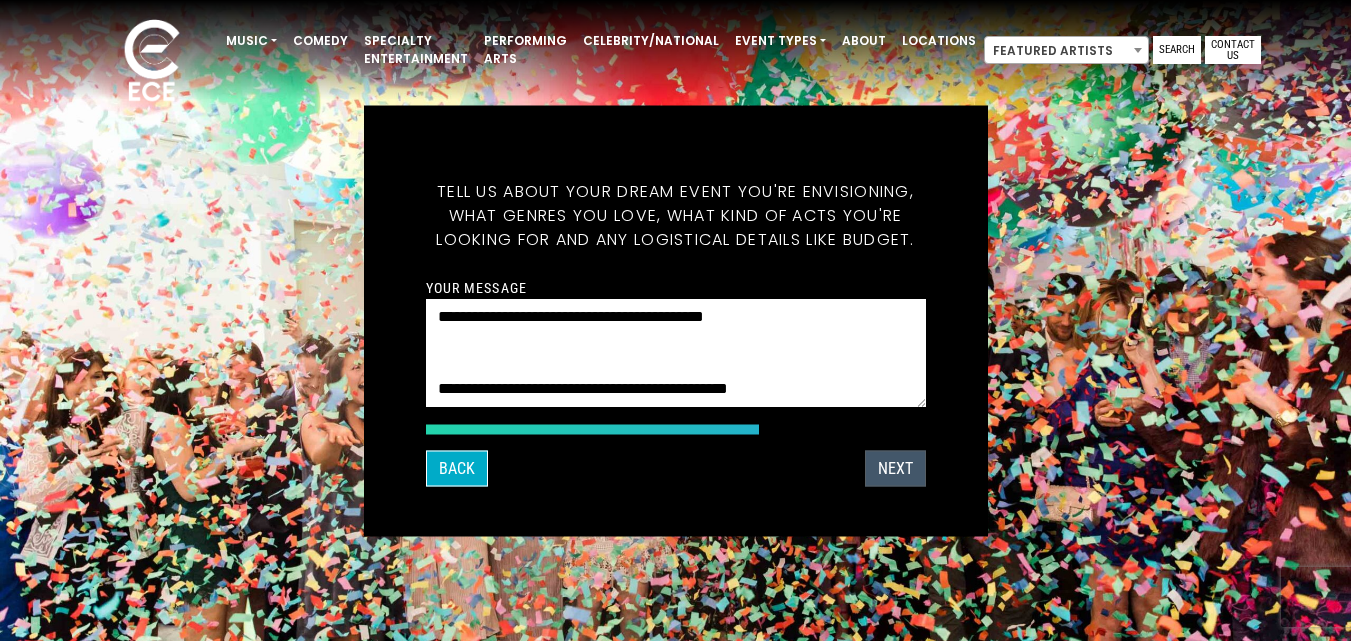 click on "Next" at bounding box center [895, 468] 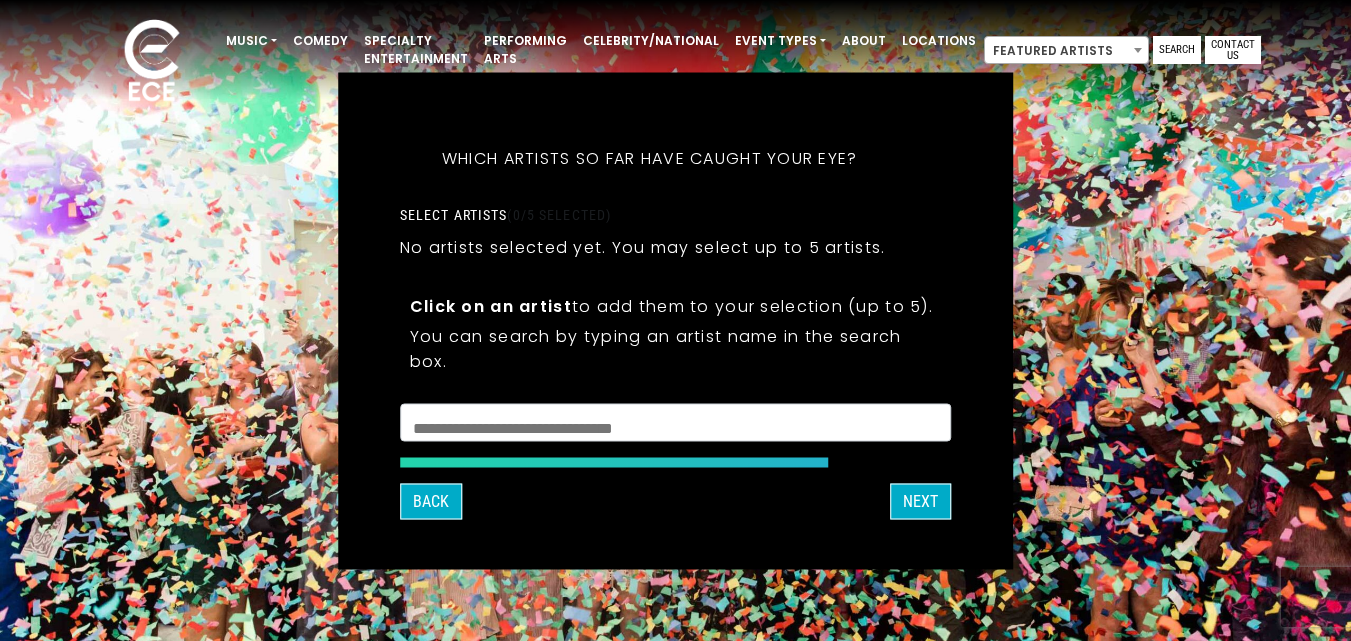click at bounding box center [676, 425] 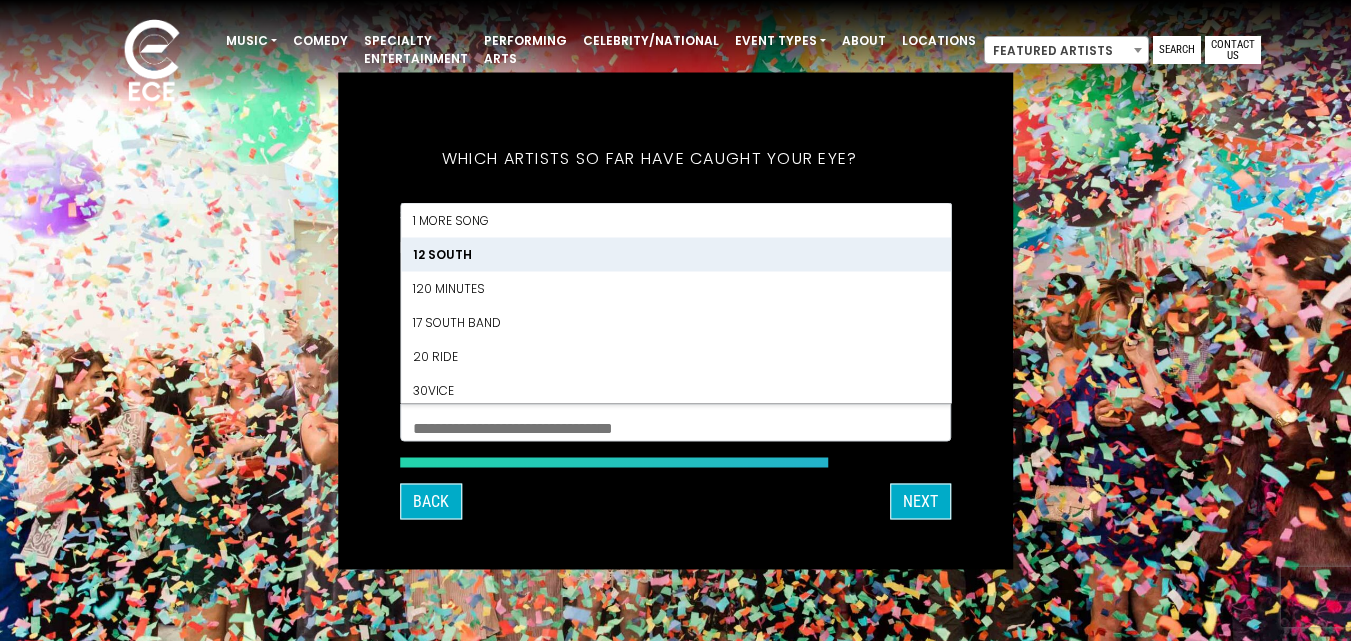 click on "12 South" at bounding box center (676, 254) 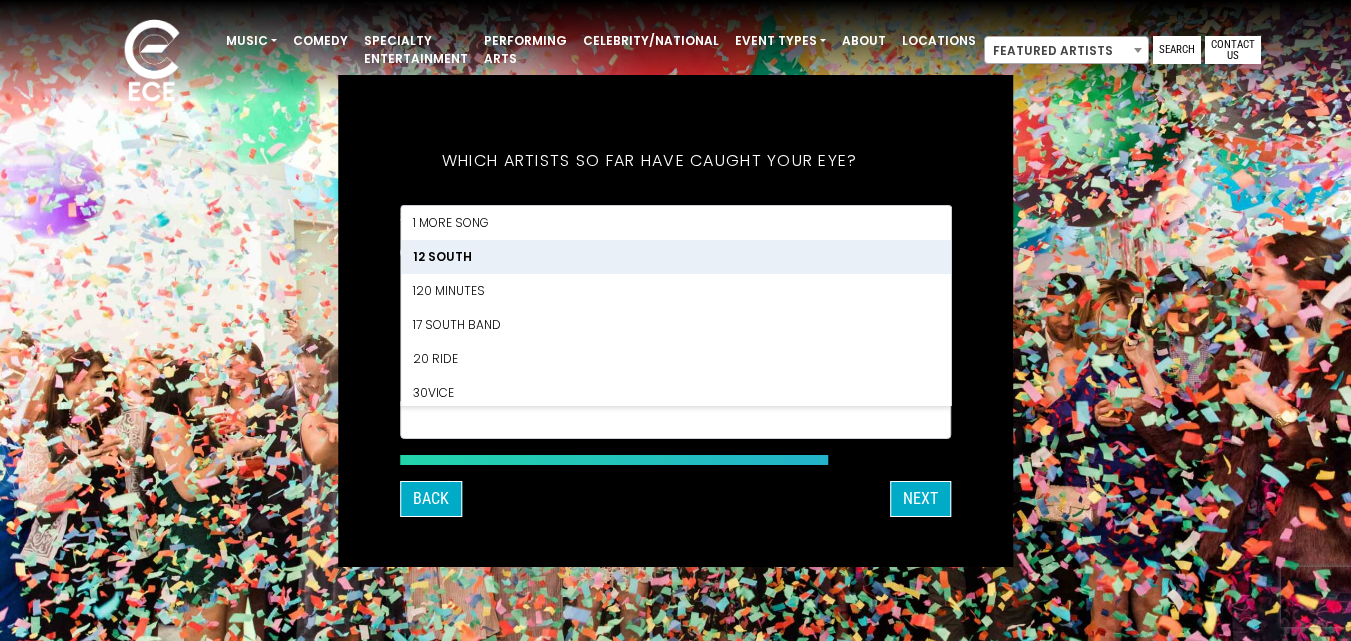 scroll, scrollTop: 100, scrollLeft: 0, axis: vertical 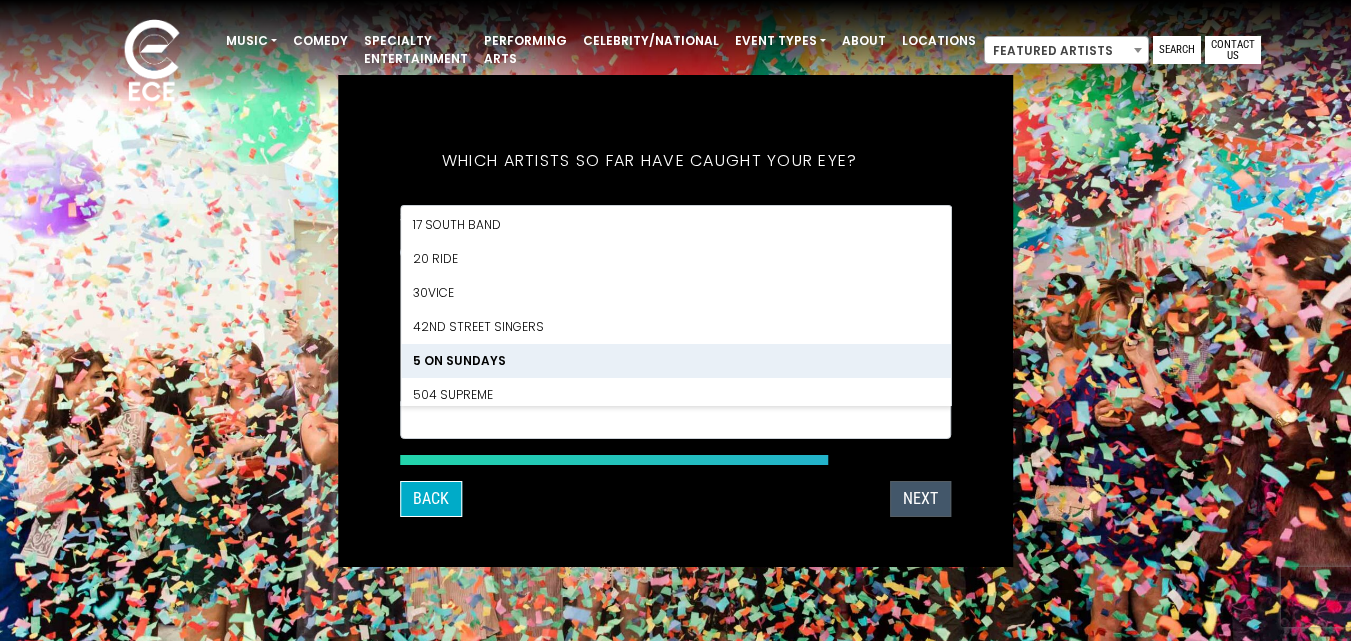 click on "Next" at bounding box center (920, 499) 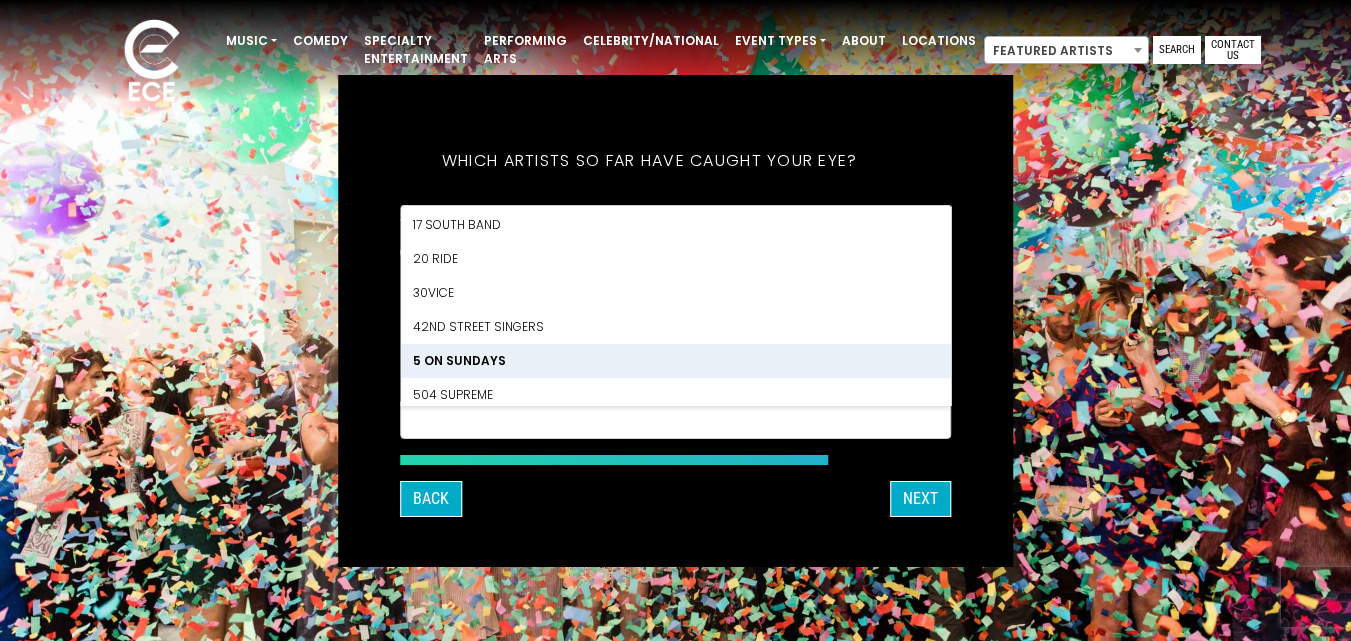 scroll, scrollTop: 0, scrollLeft: 0, axis: both 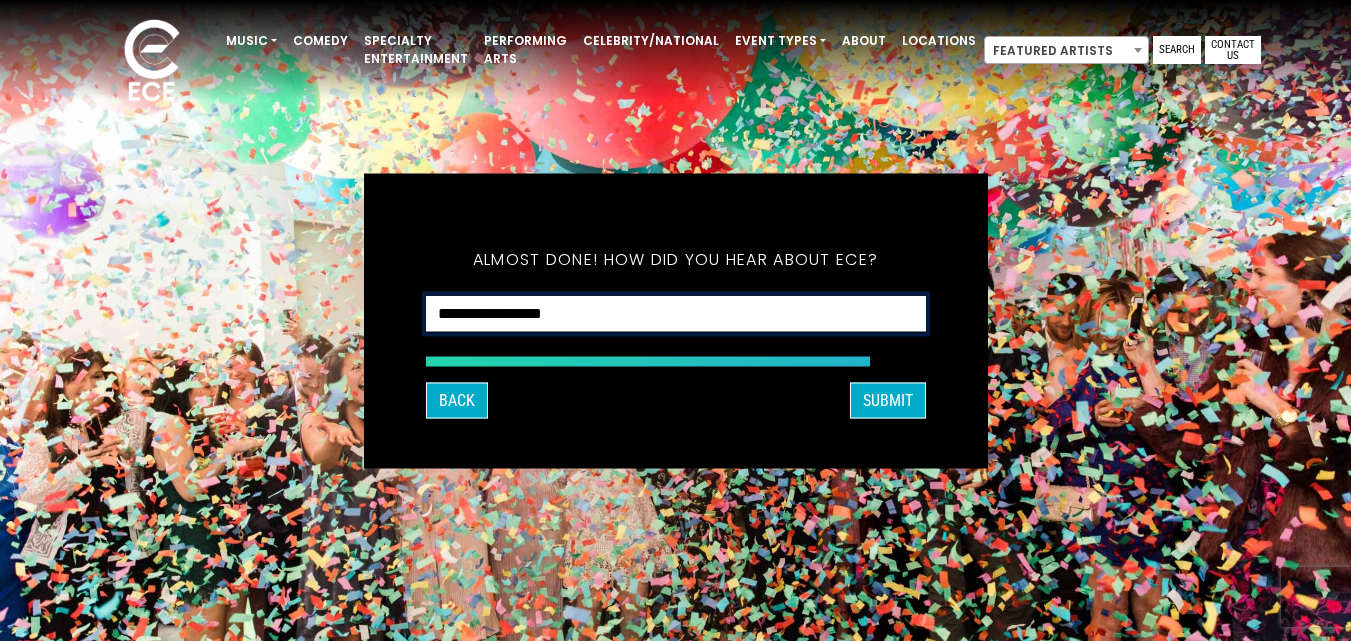 click on "**********" at bounding box center [676, 313] 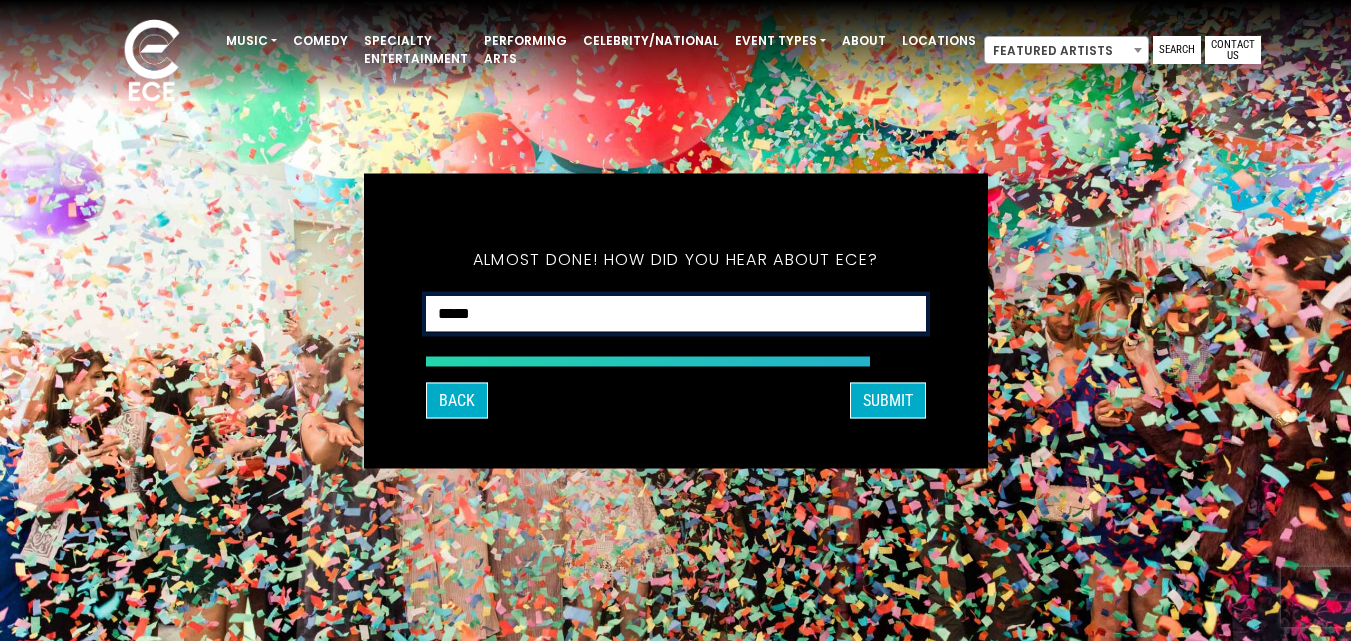 click on "**********" at bounding box center (676, 313) 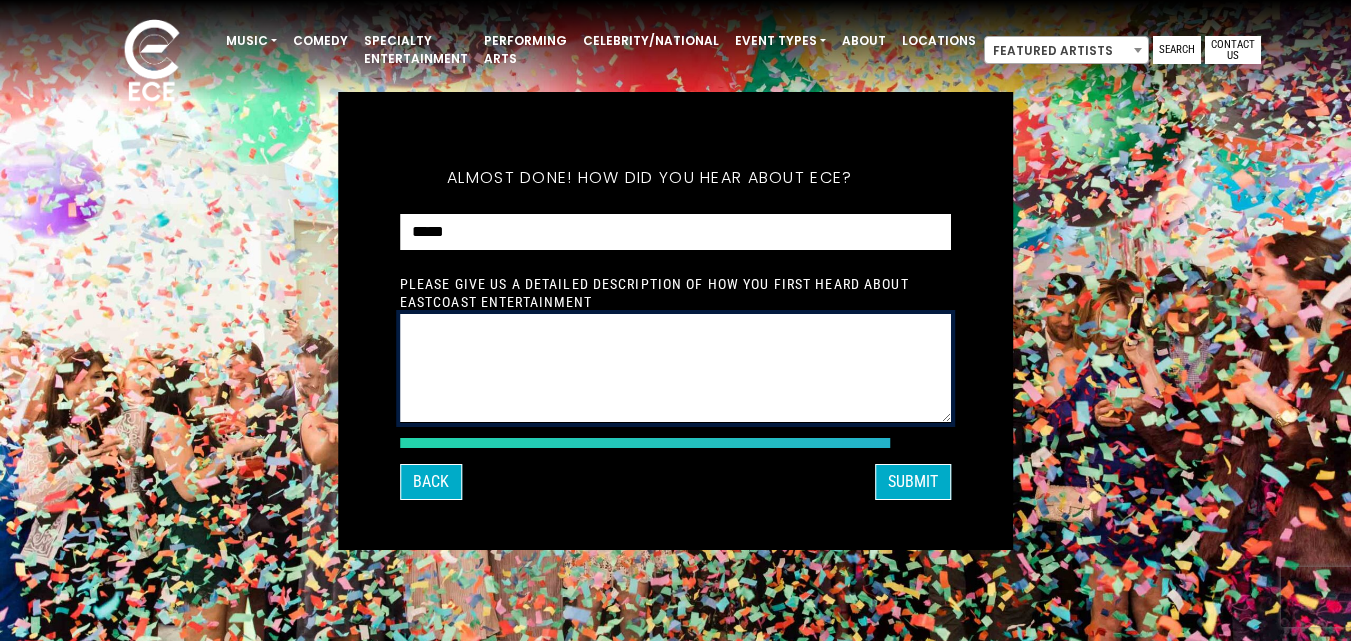 click at bounding box center (676, 368) 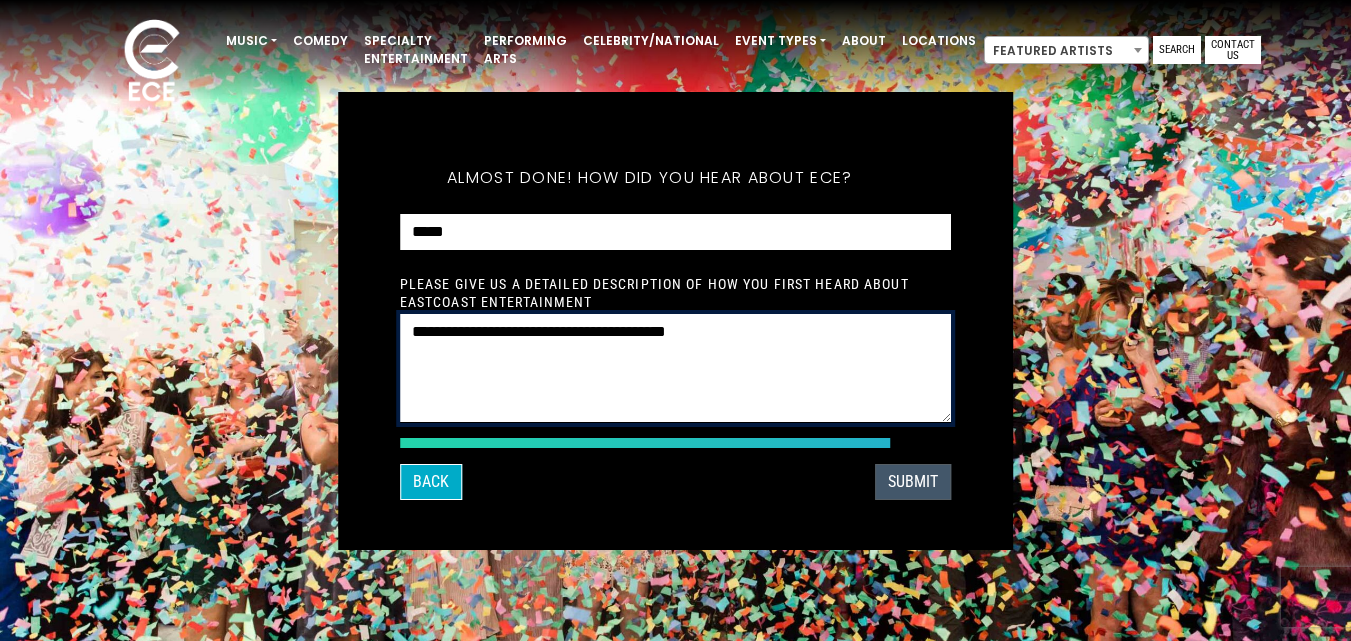 type on "**********" 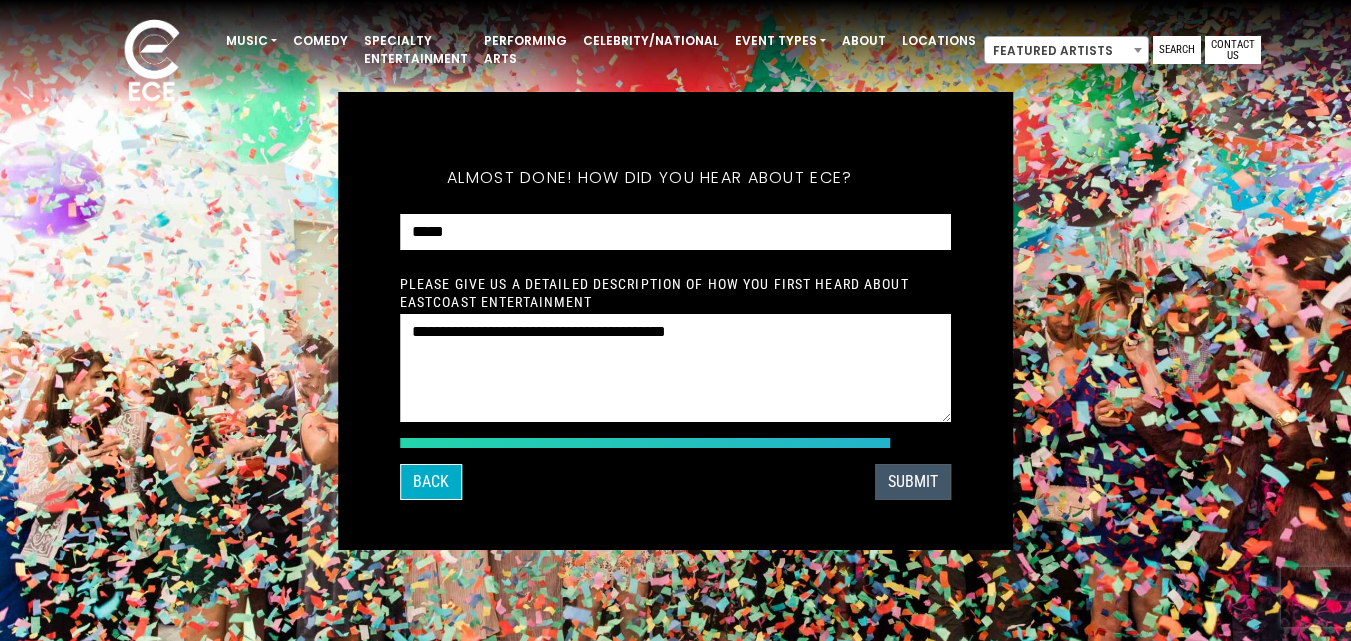 click on "SUBMIT" at bounding box center [913, 482] 